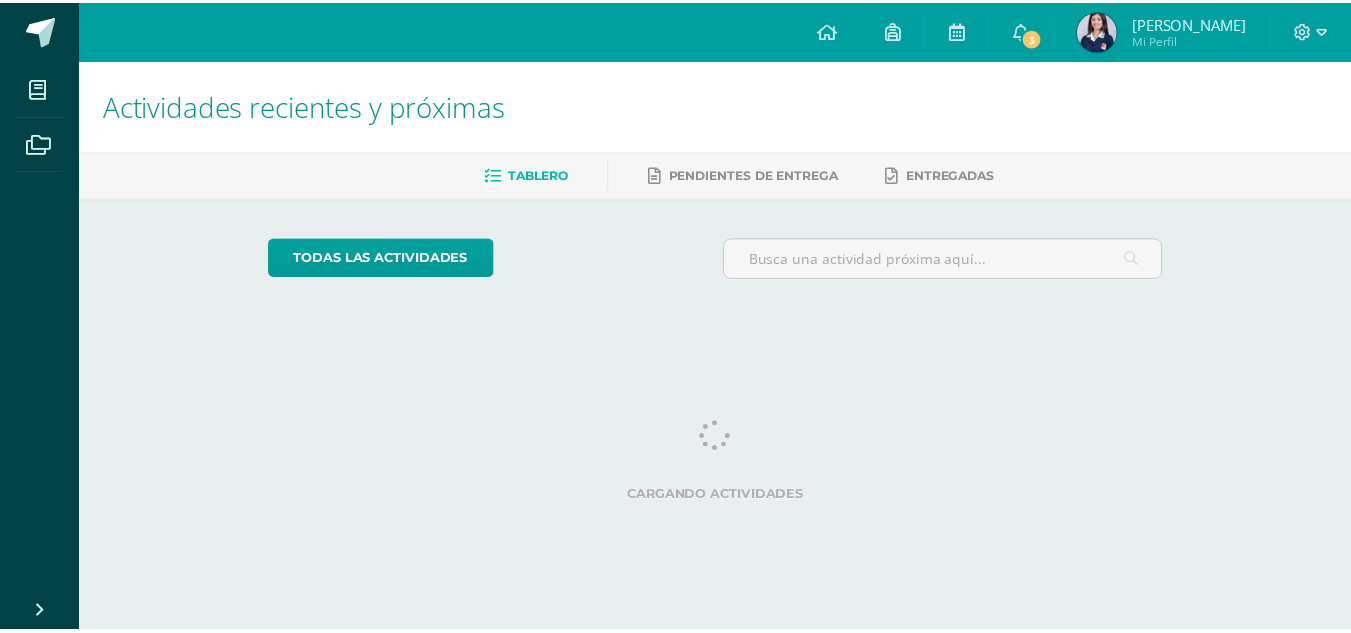 scroll, scrollTop: 0, scrollLeft: 0, axis: both 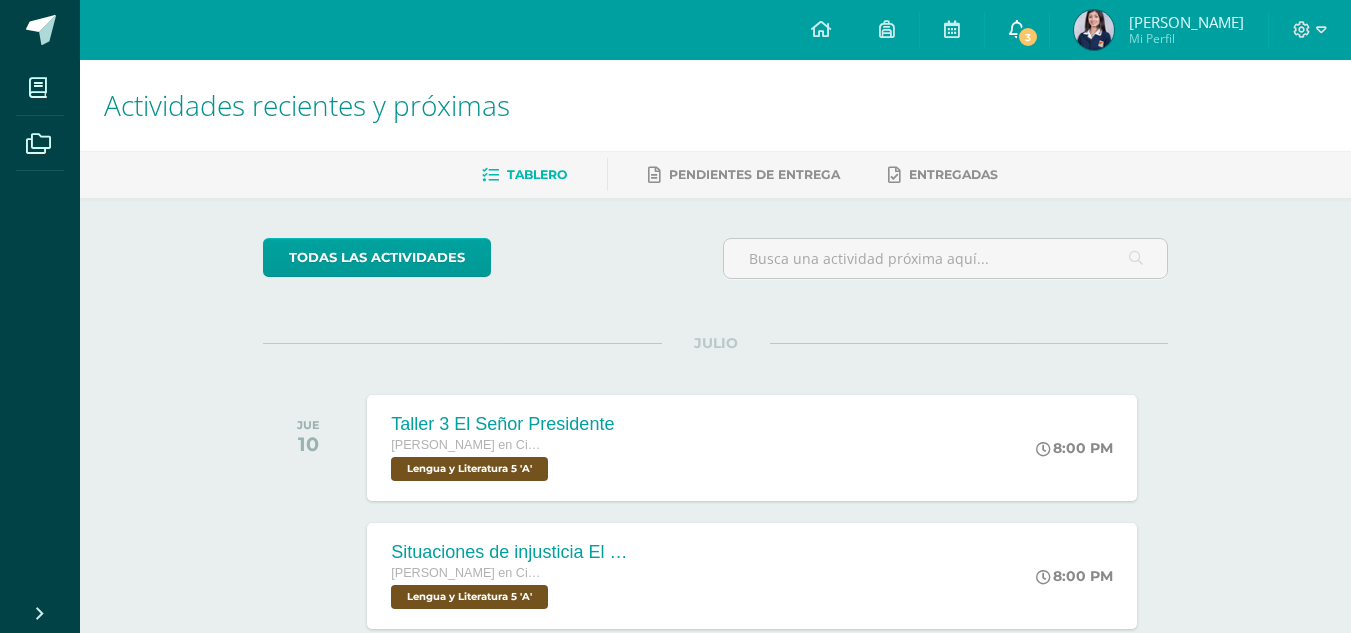 click on "3" at bounding box center [1017, 30] 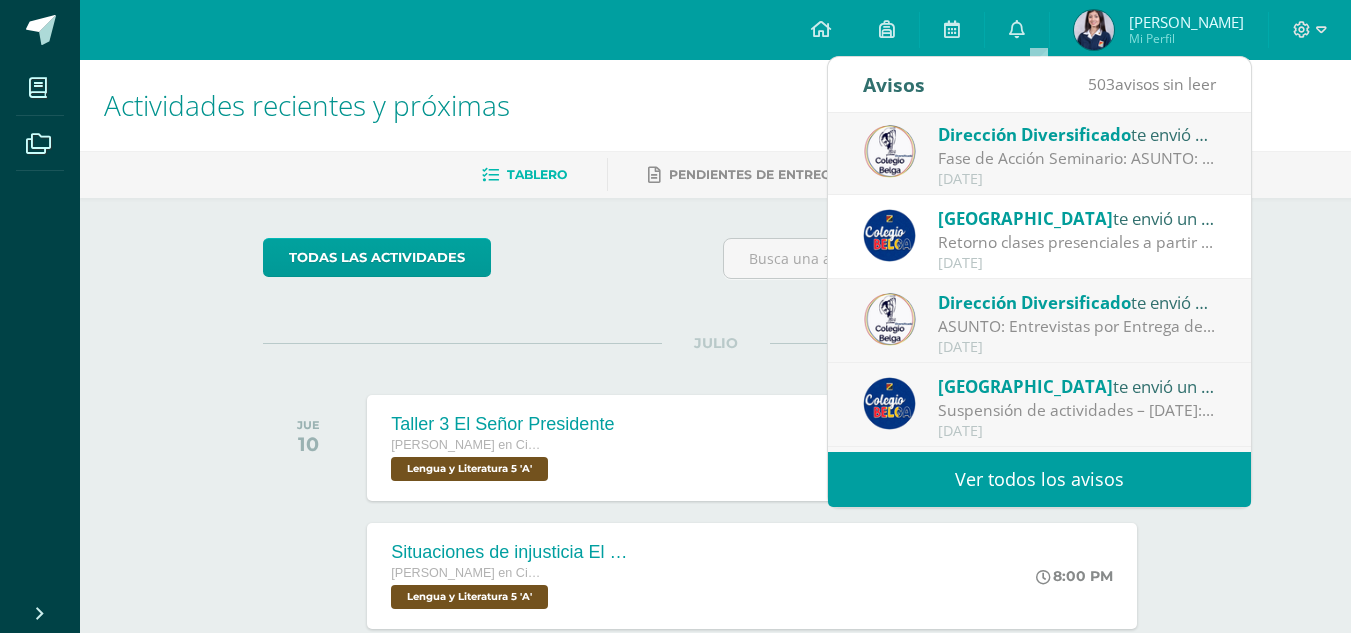 scroll, scrollTop: 0, scrollLeft: 0, axis: both 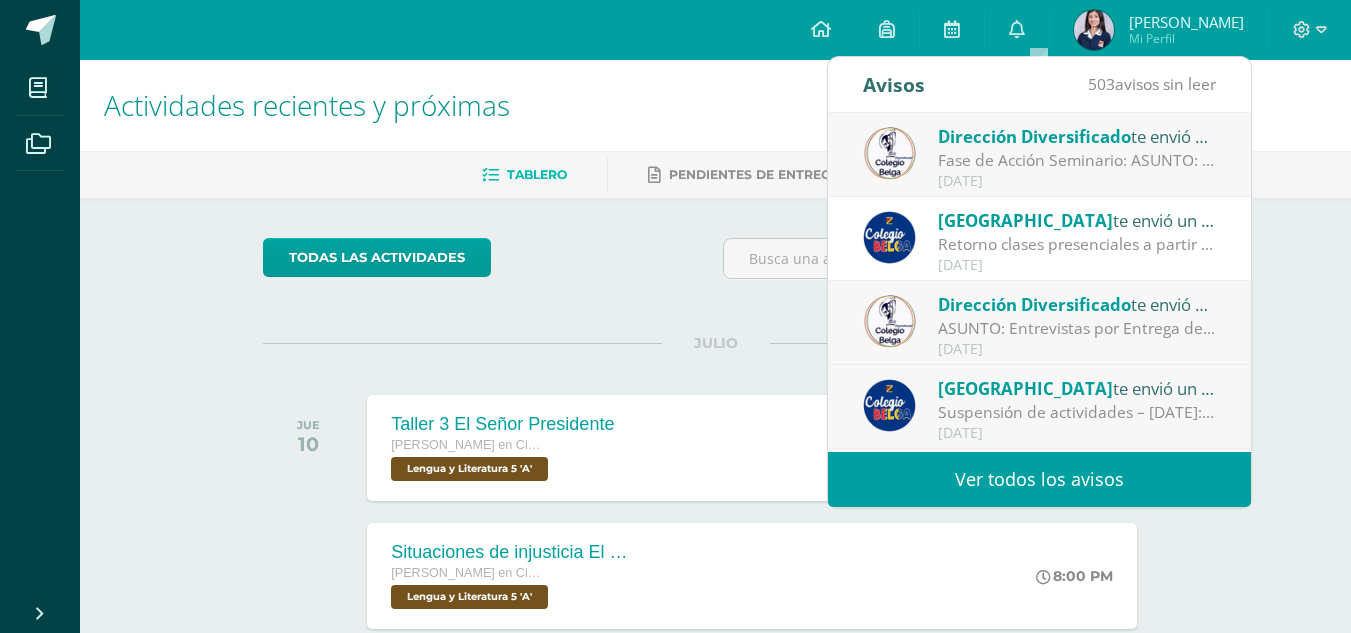 click on "ASUNTO: Entrevistas por Entrega de Notas Tercera Unidad:
ASUNTO: Entrevistas por Entrega de Notas Tercera Unidad
Estimados Padres de Familia:
Reciban un saludo cordial, con nuestros mejores deseos por su bienestar y el de su familia bajo la protección de nuestros [PERSON_NAME] Patronos.
Les informamos que se acerca la entrega de notas de Primera Unidad, en la circular adjunta está descrito el proceso por seguir.
Gracias por su atención.
[PERSON_NAME]
Directora Administrativa Nivel de Educación Media,
Ciclo de Educación Diversificada" at bounding box center (1077, 328) 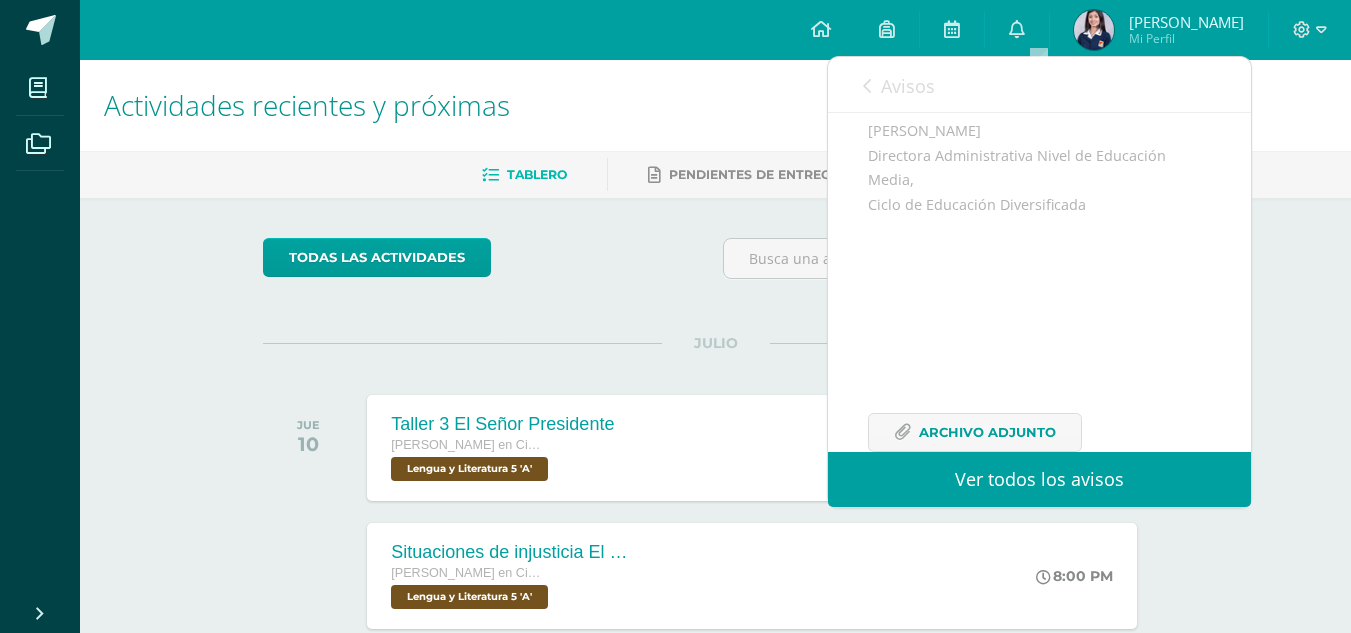 scroll, scrollTop: 598, scrollLeft: 0, axis: vertical 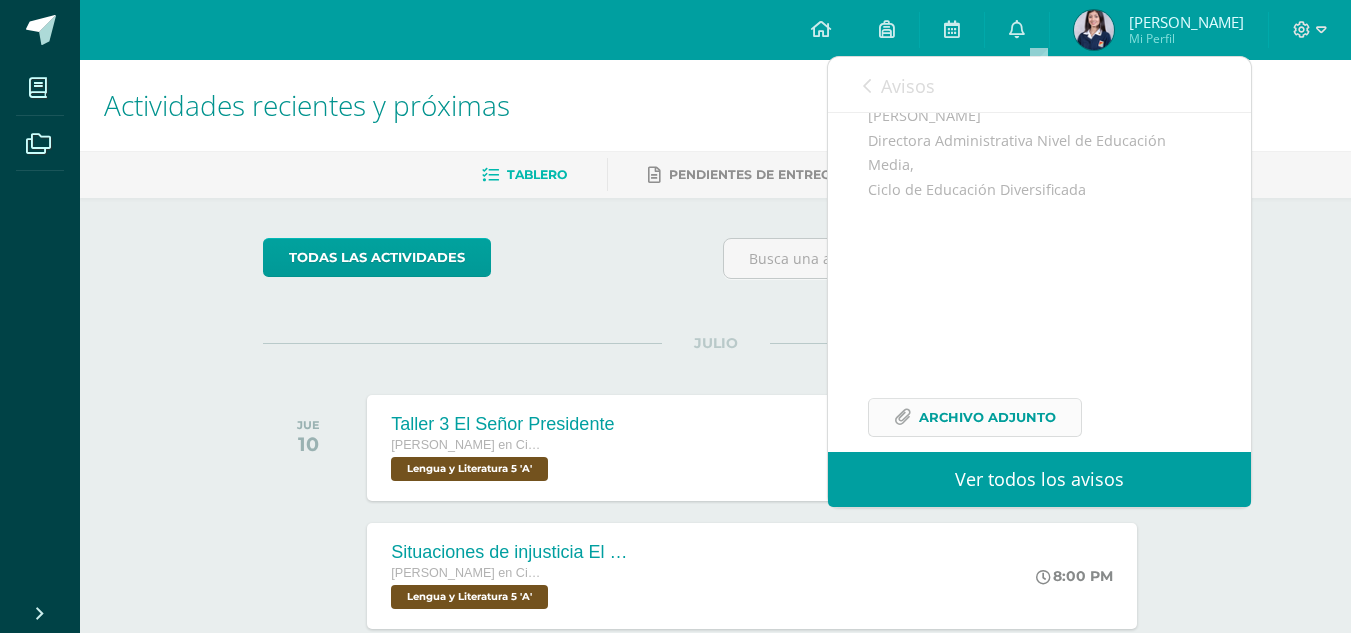 click on "Archivo Adjunto" at bounding box center [987, 417] 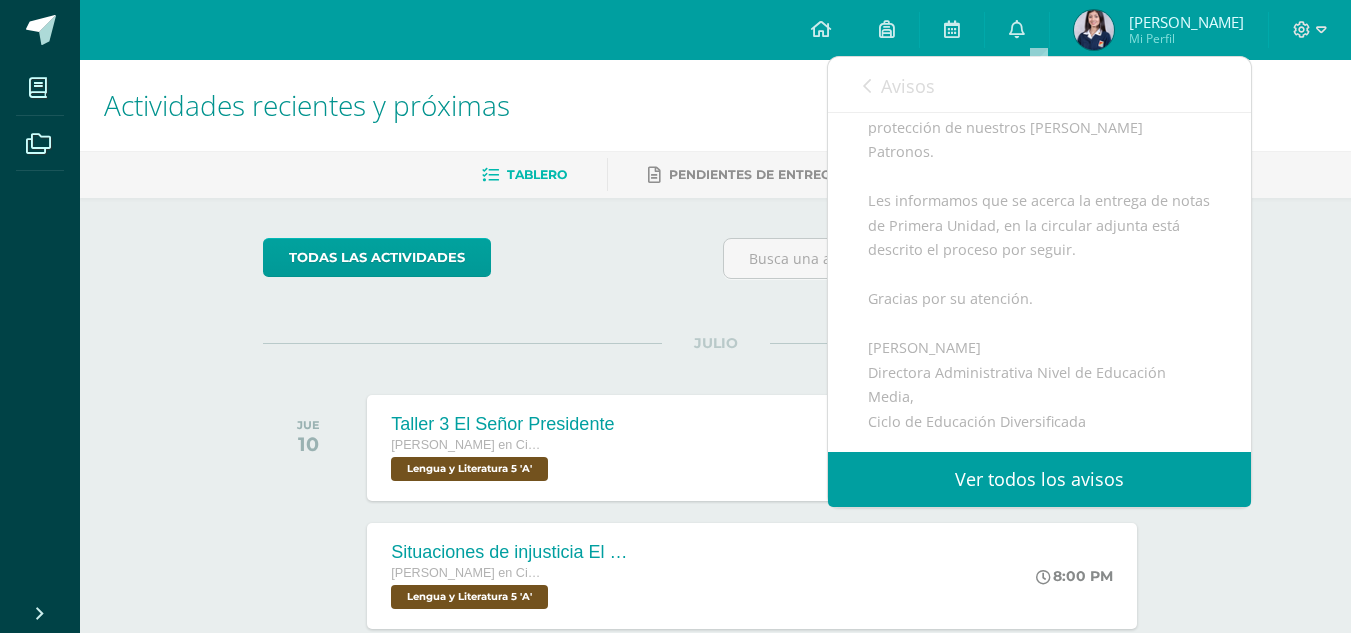 scroll, scrollTop: 365, scrollLeft: 0, axis: vertical 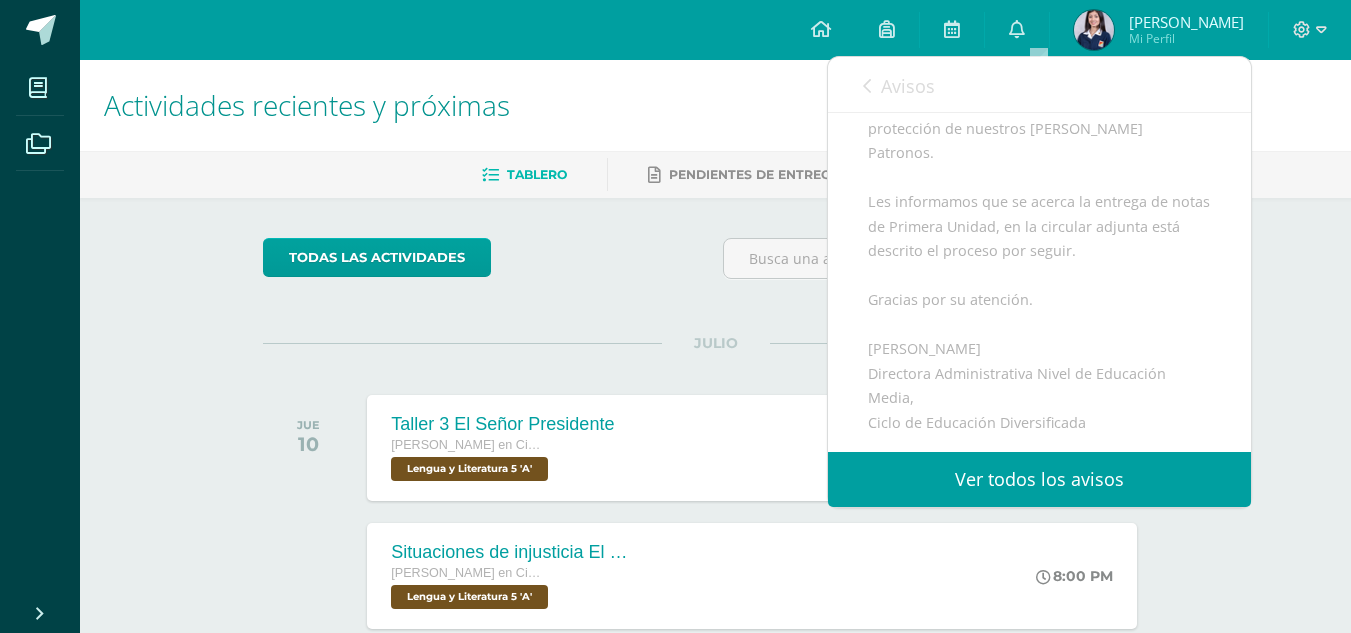 click on "Avisos" at bounding box center (908, 86) 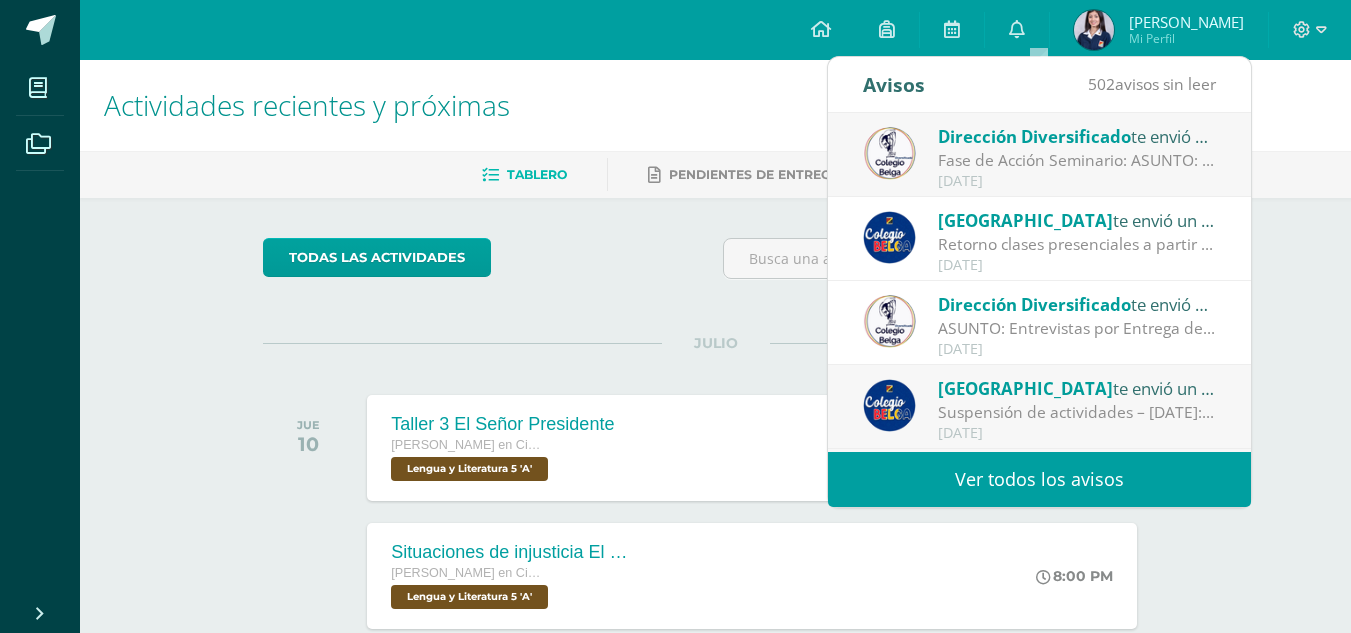 click on "Retorno clases presenciales a partir del [DATE] :
Estimados Padres y Madres de familia:
Les saludamos cordialmente con nuestras oraciones a la Sagrada Familia por su bienestar.
Les compartimos información importante sobre el retorno a clases presenciales a partir del [DATE].
Agradecemos su atención y les invitamos a seguir reforzando en casa las medidas de prevención ante sismos.
Atentamente,
Consejo de Dirección" at bounding box center [1077, 244] 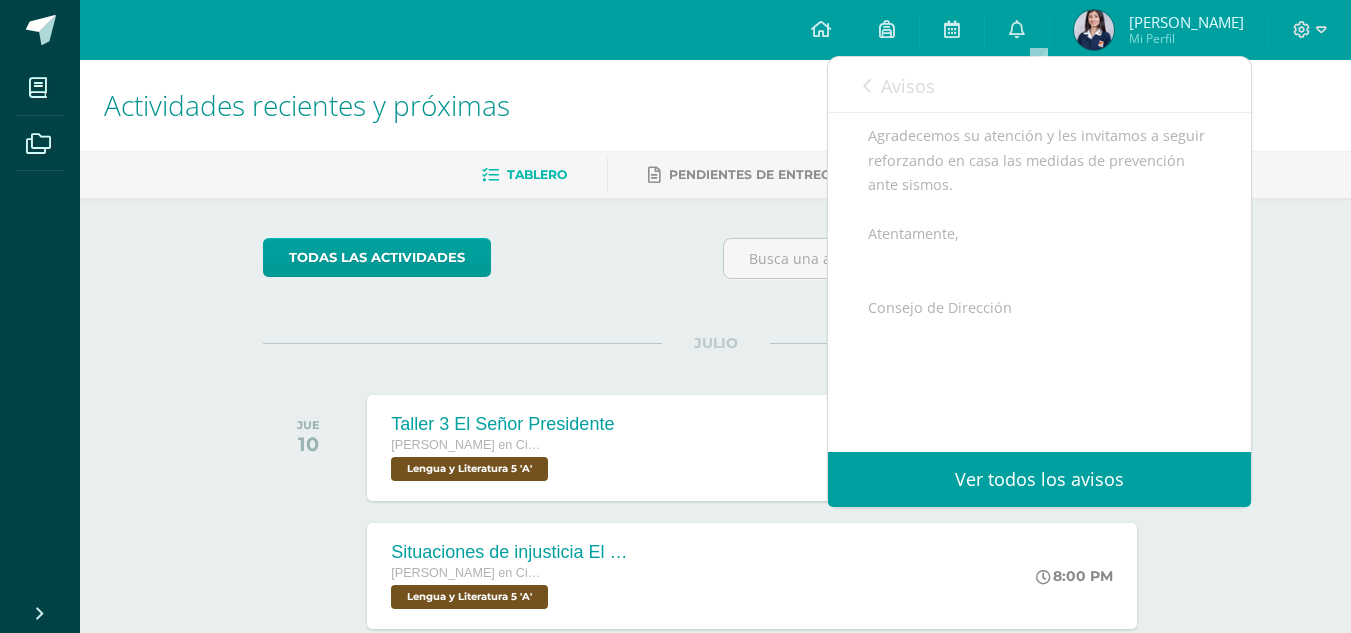 scroll, scrollTop: 537, scrollLeft: 0, axis: vertical 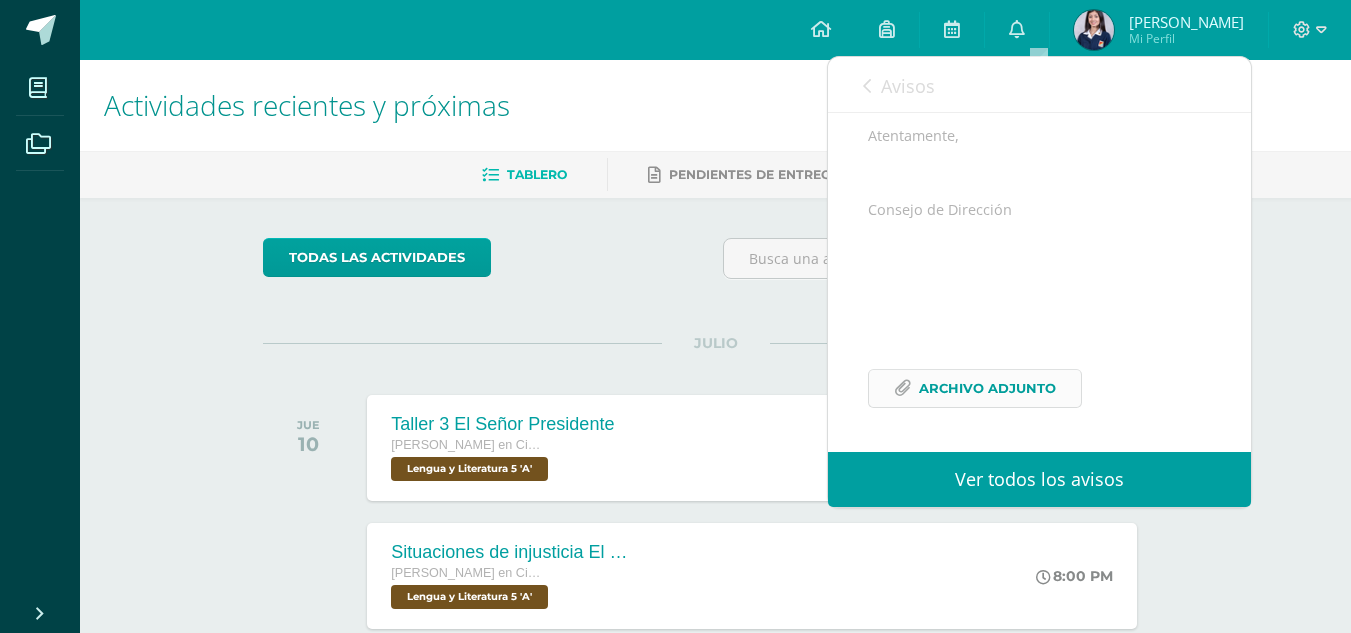 click on "Archivo Adjunto" at bounding box center (987, 388) 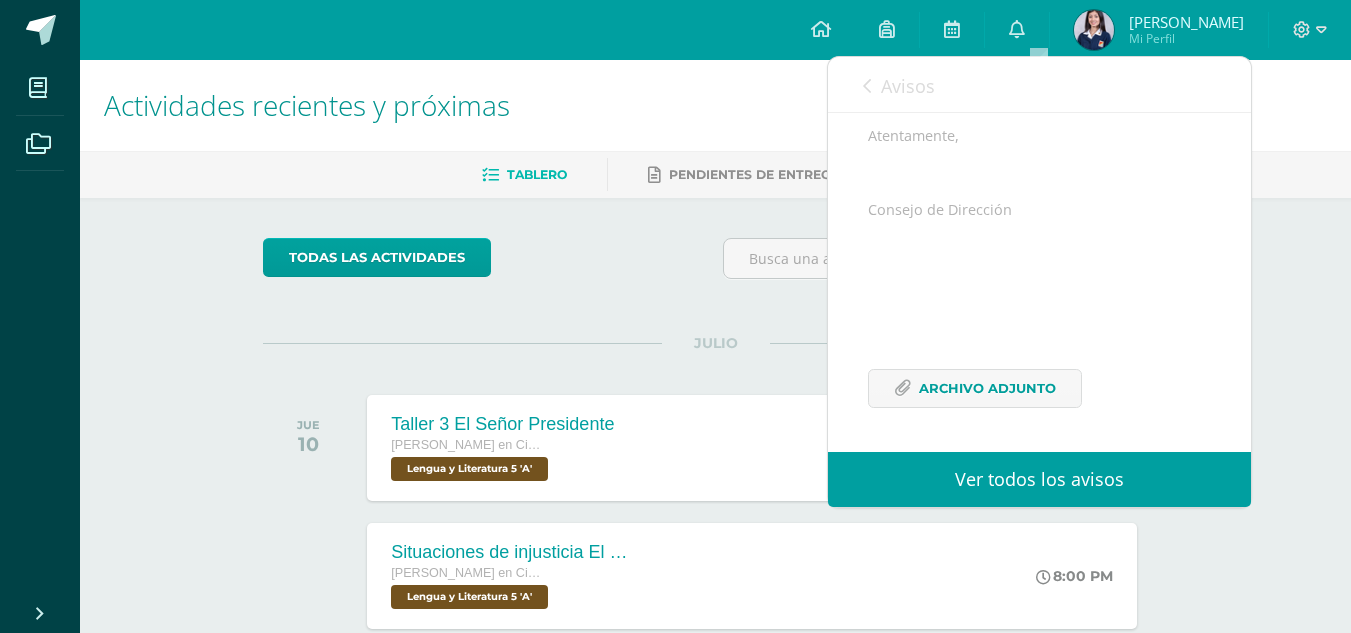 click at bounding box center [867, 86] 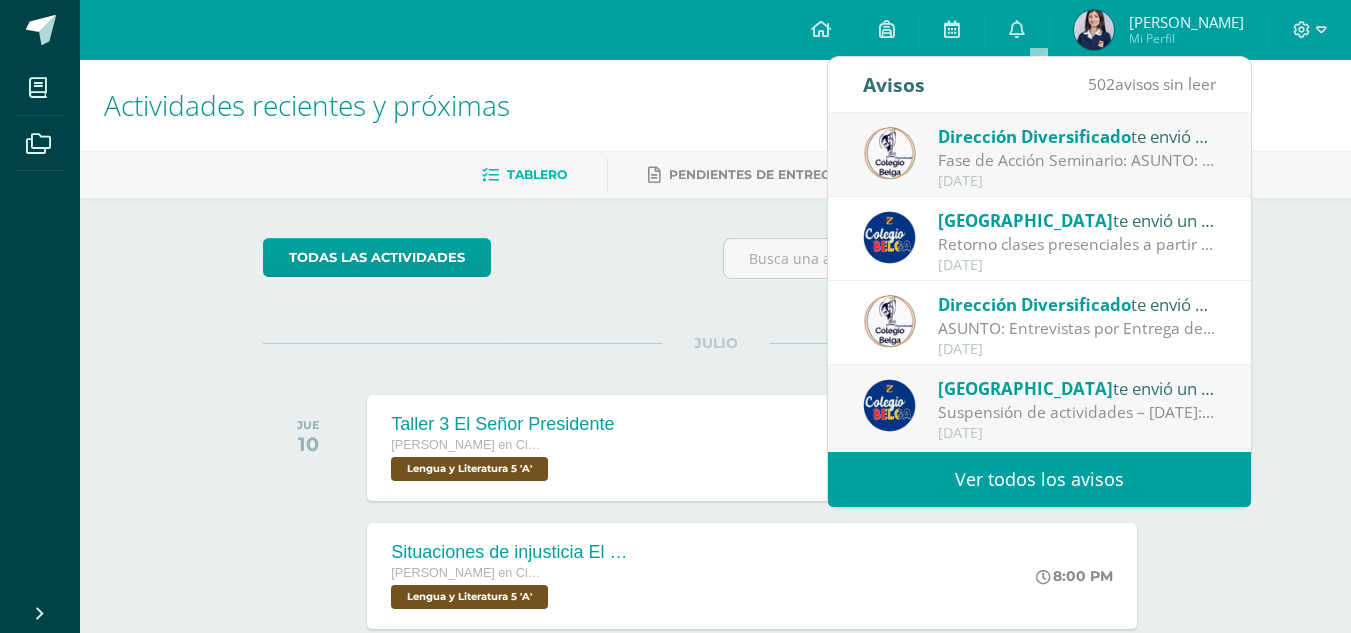 click on "Fase de Acción Seminario:
ASUNTO: Fase de Acción Seminario
Estimados Padres de Familia:
Reciban un saludo cordial, con nuestros mejores deseos por su bienestar y el de su familia bajo la protección de nuestros [PERSON_NAME] Patronos.
Les informamos que como parte de las estrategias de enseñanza – aprendizaje en el curso [PERSON_NAME], las educandas de 5º Bachillerato en Ciencias y Letras y 5º Bachillerato en Ciencias y Letras con Orientación en Computación estarán realizando la Fase de Acción (Trabajo de Campo) en la Escuela Nacional Central de Ciencias Comerciales, en la circular adjunta encontrará información muy importante para tomar en cuenta.
Gracias por su atención.
[PERSON_NAME]
Directora Técnica y  Administrativa Nivel de Educación Media,
Ciclo de Educación Diversificada" at bounding box center [1077, 160] 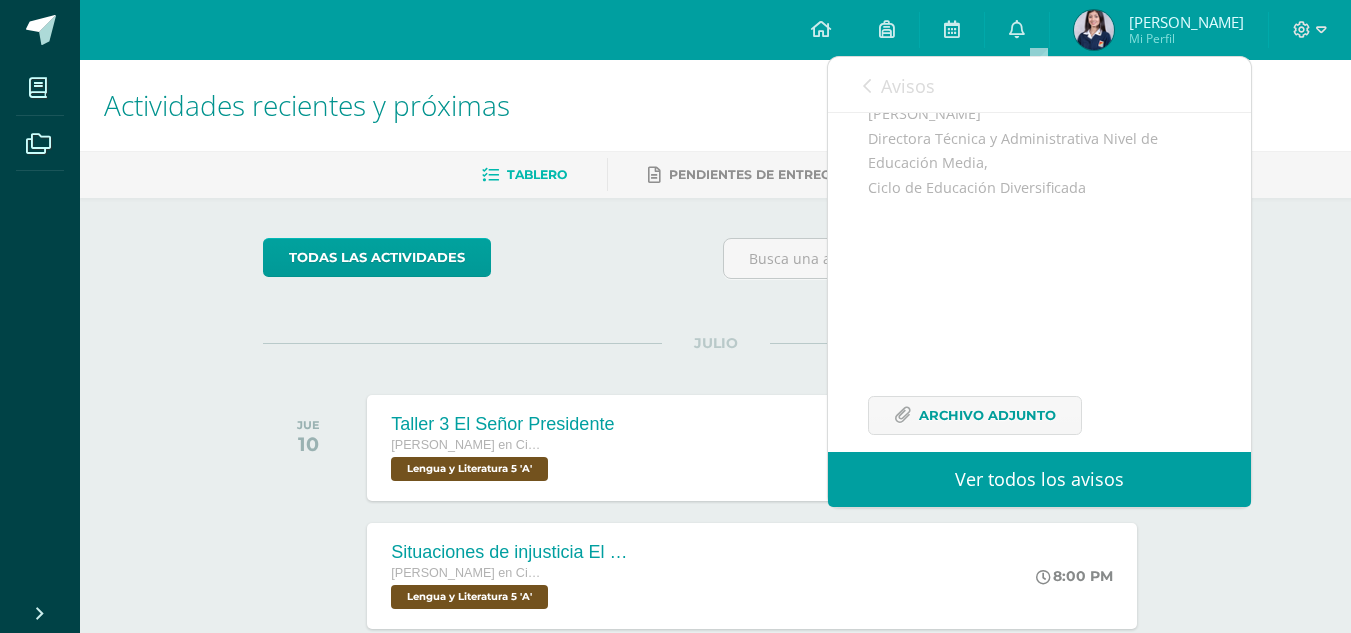 scroll, scrollTop: 755, scrollLeft: 0, axis: vertical 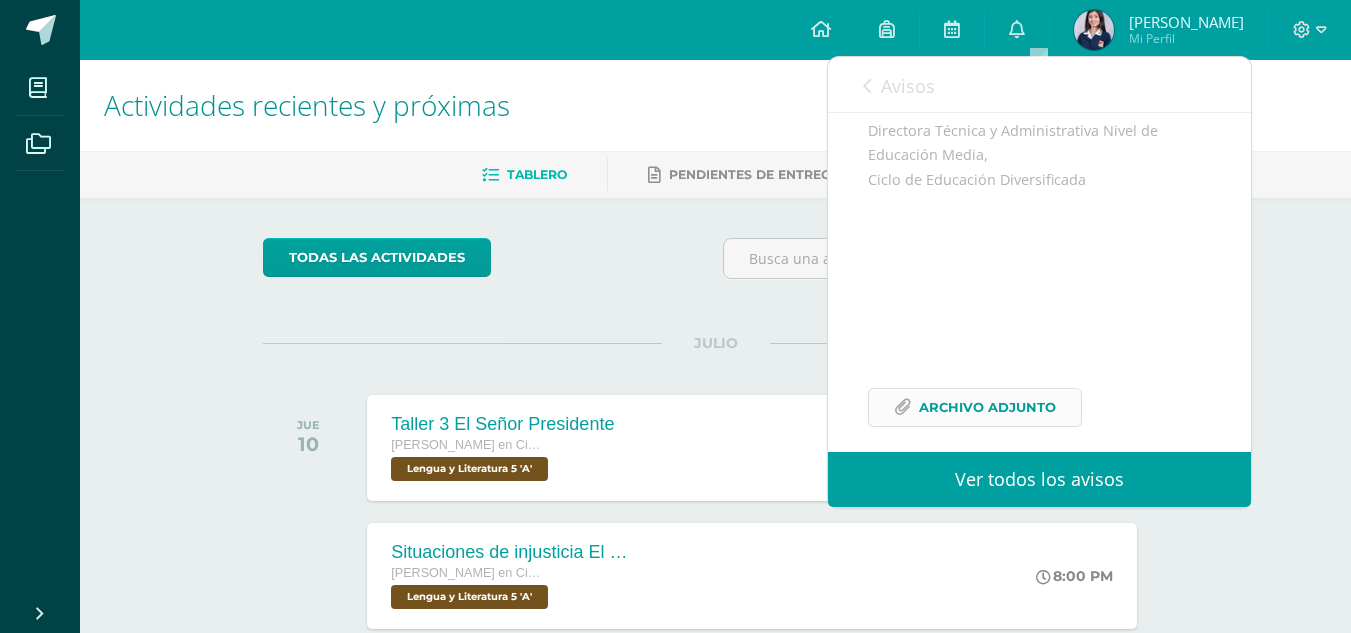 click on "Archivo Adjunto" at bounding box center [987, 407] 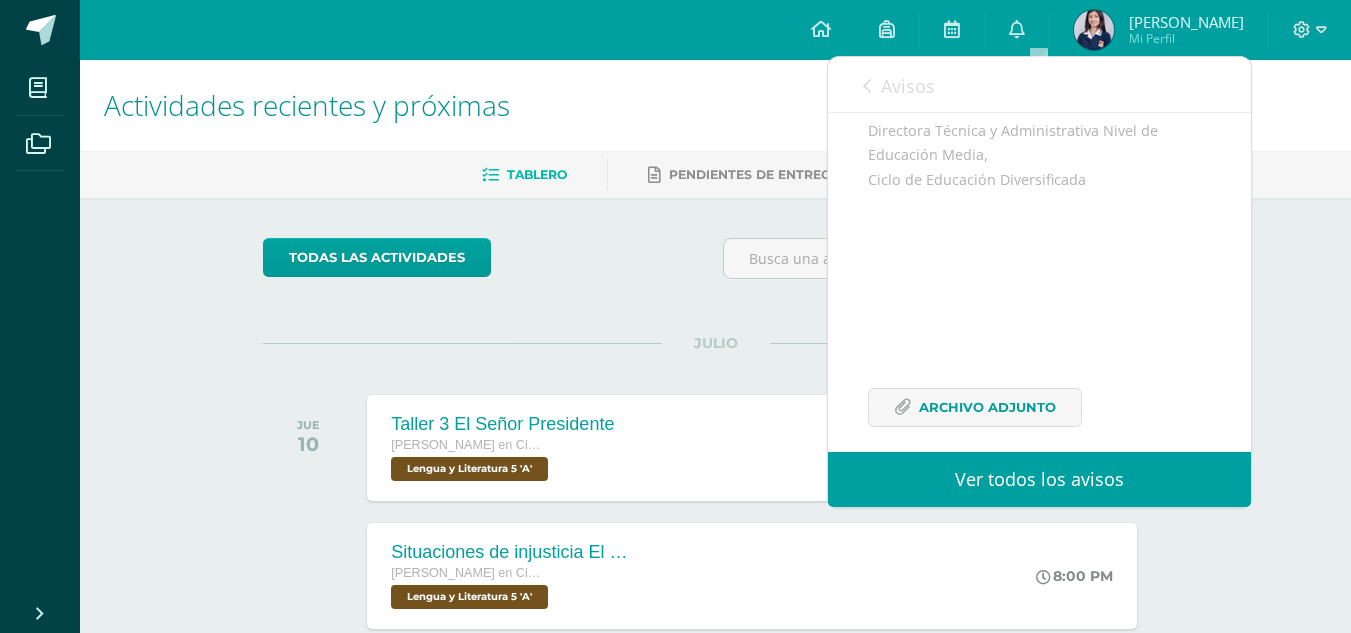 click on "Avisos" at bounding box center (899, 85) 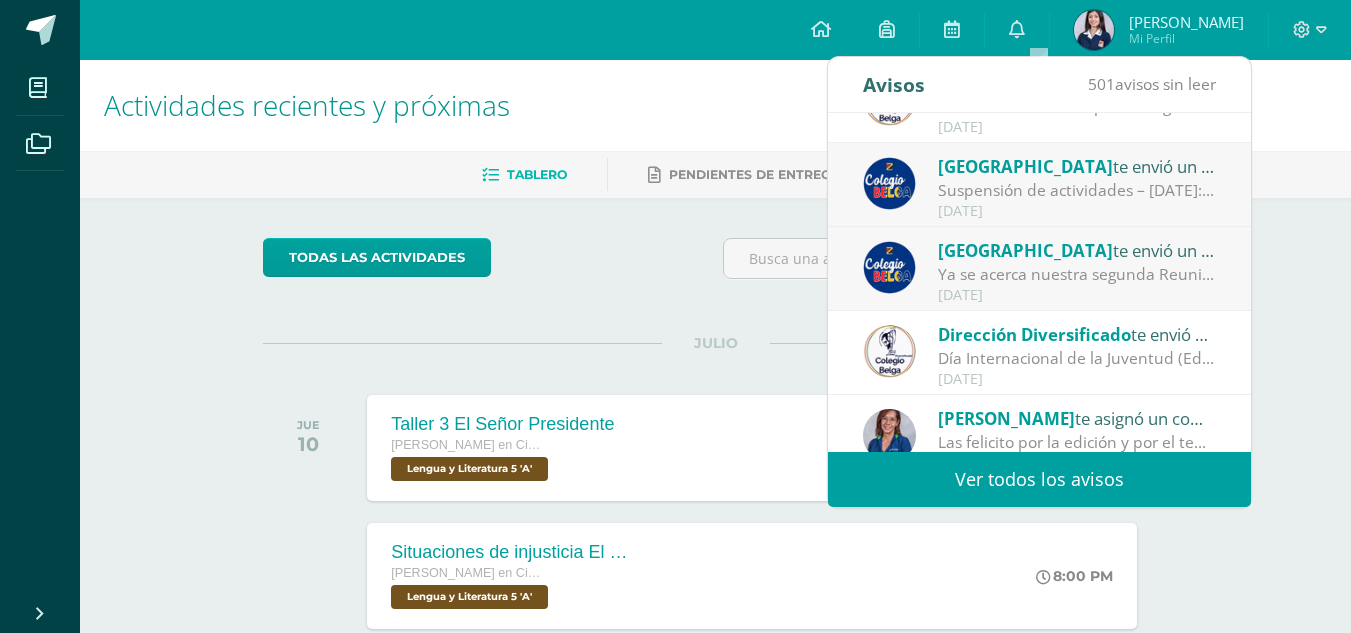 scroll, scrollTop: 226, scrollLeft: 0, axis: vertical 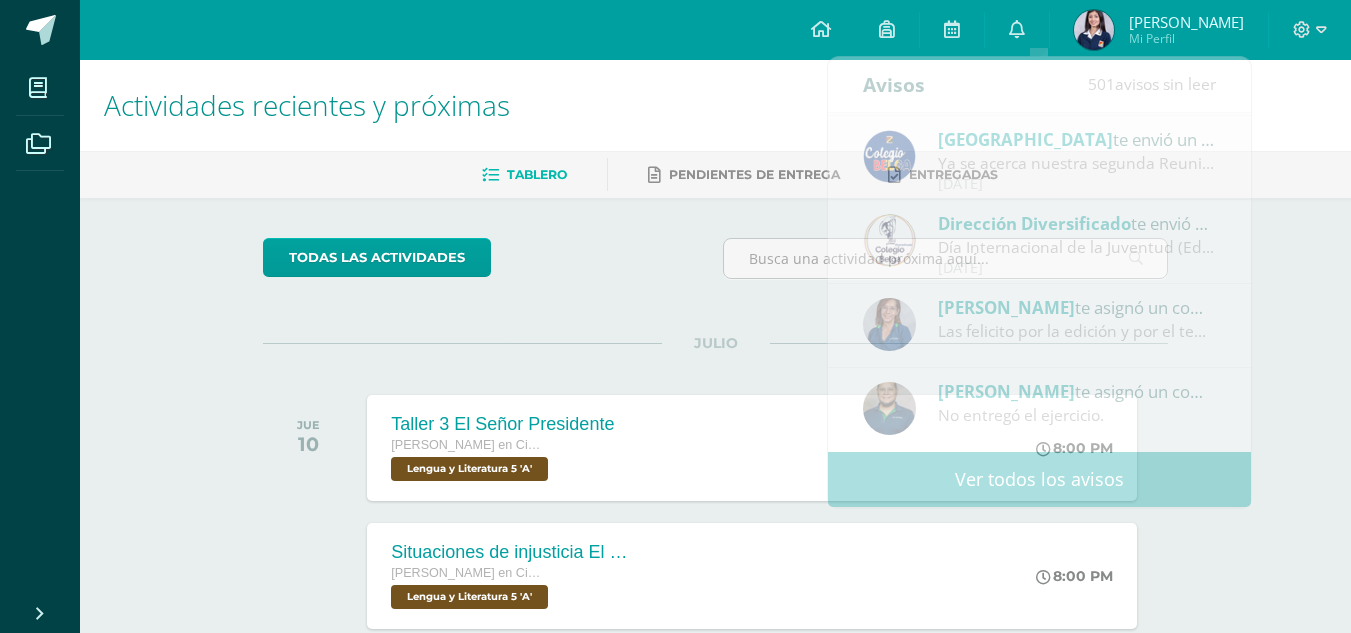 click on "Actividades recientes y próximas
Tablero
Pendientes de entrega
Entregadas
todas las Actividades
No tienes actividades
Échale un vistazo a los demás períodos o  sal y disfruta del sol
JULIO
JUE
10
Taller 3 El Señor Presidente
Quinto Quinto Bachillerato en Ciencias y Letras con Orientación en Computación
Lengua y Literatura 5 'A'" at bounding box center (715, 593) 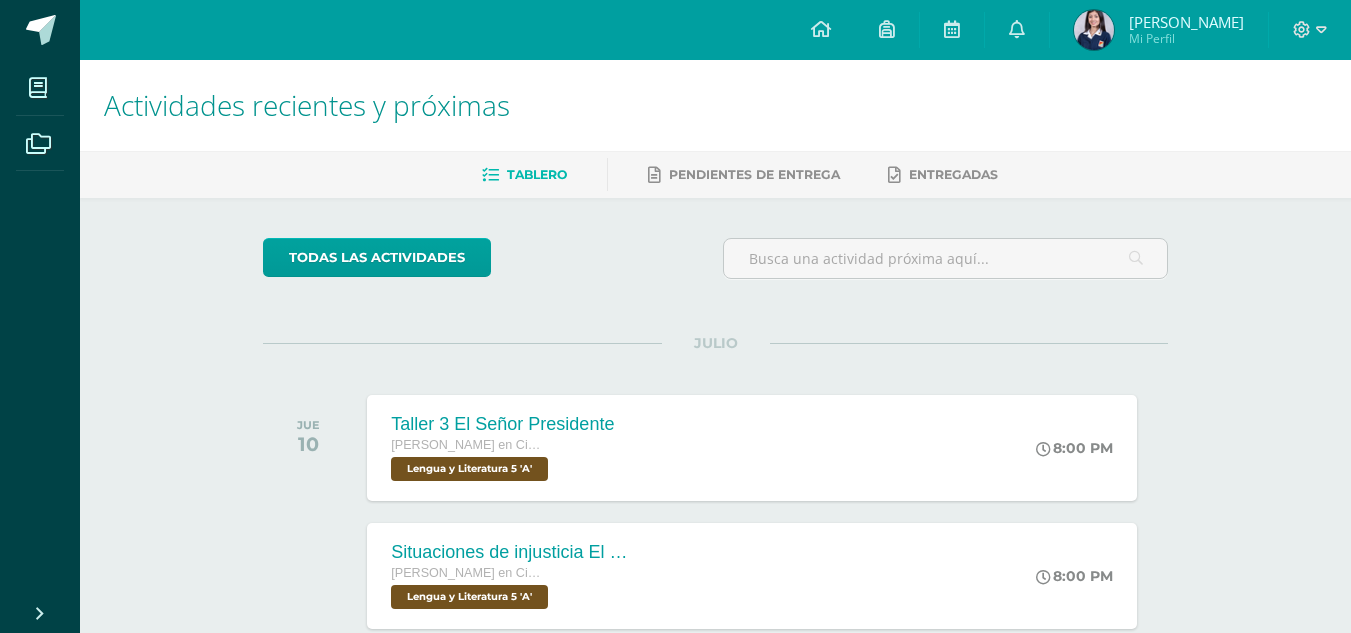 click on "Mi Perfil" at bounding box center (1186, 38) 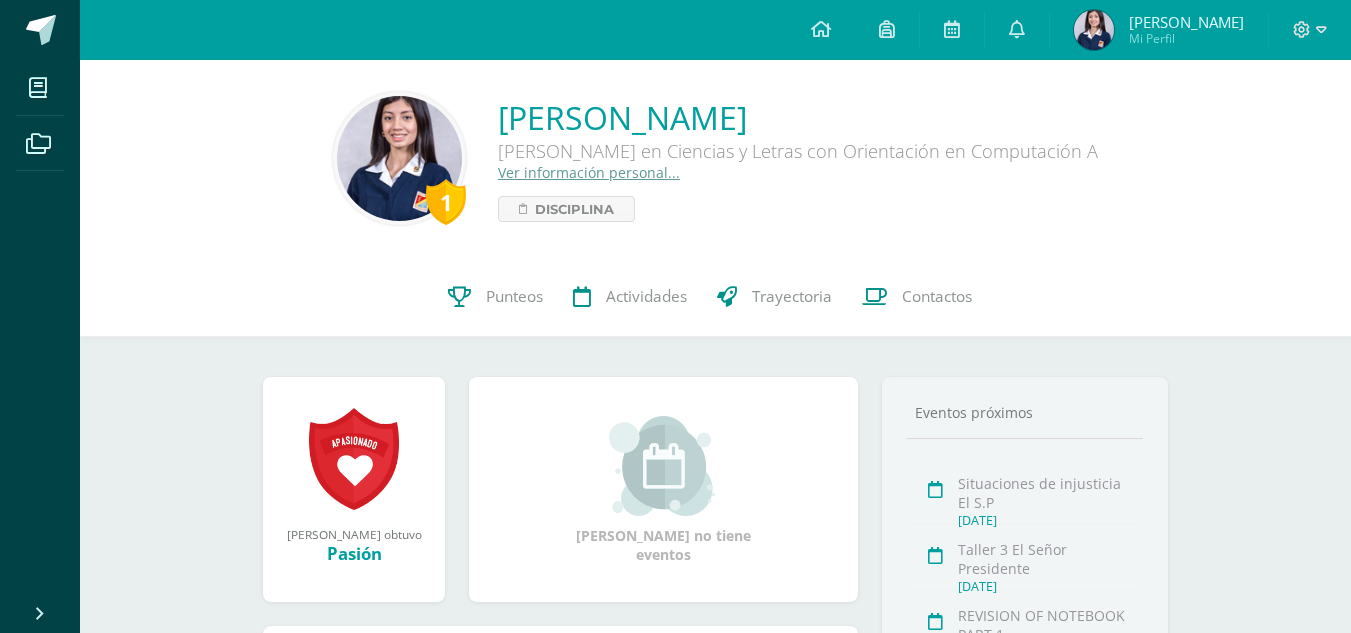 scroll, scrollTop: 0, scrollLeft: 0, axis: both 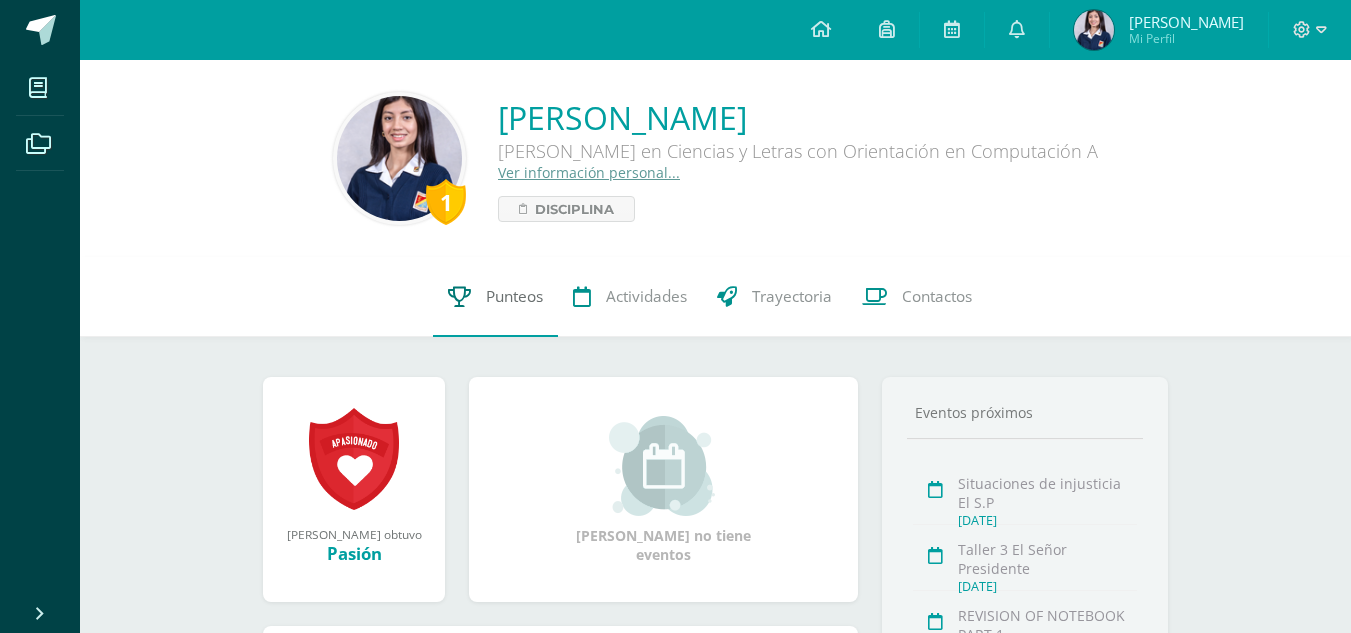 click on "Punteos" at bounding box center [495, 297] 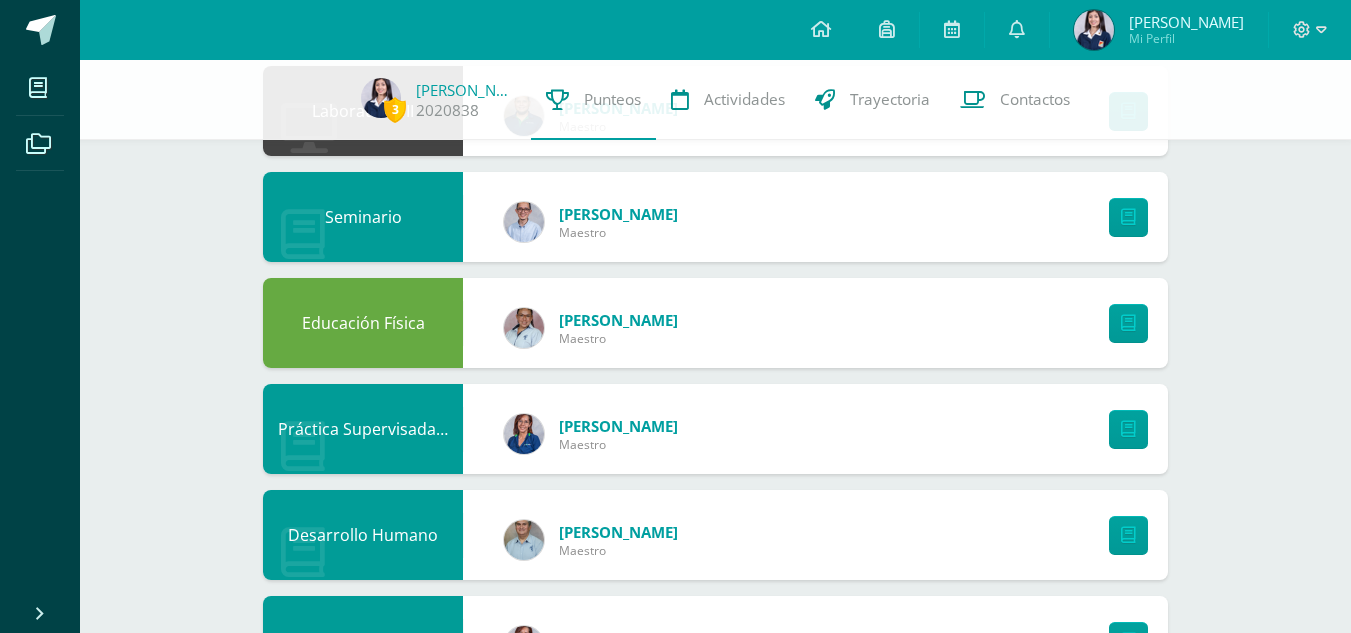 scroll, scrollTop: 1507, scrollLeft: 0, axis: vertical 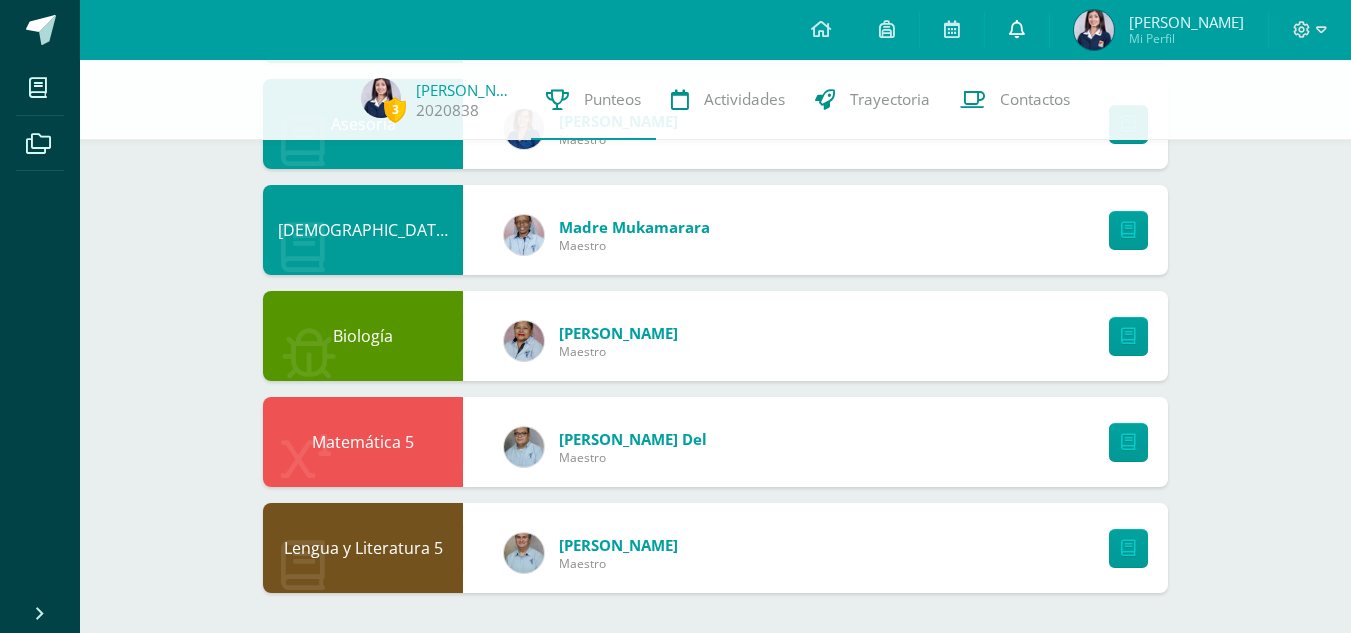 click at bounding box center (1017, 30) 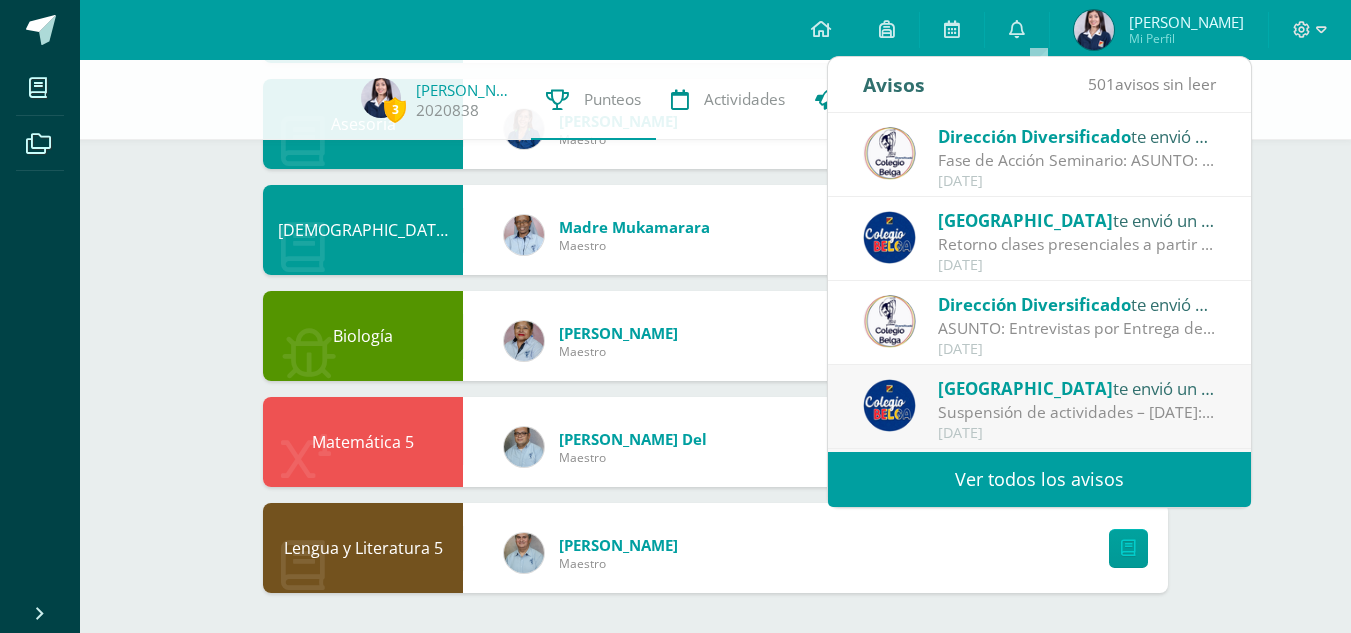 click on "Ver todos los avisos" at bounding box center [1039, 479] 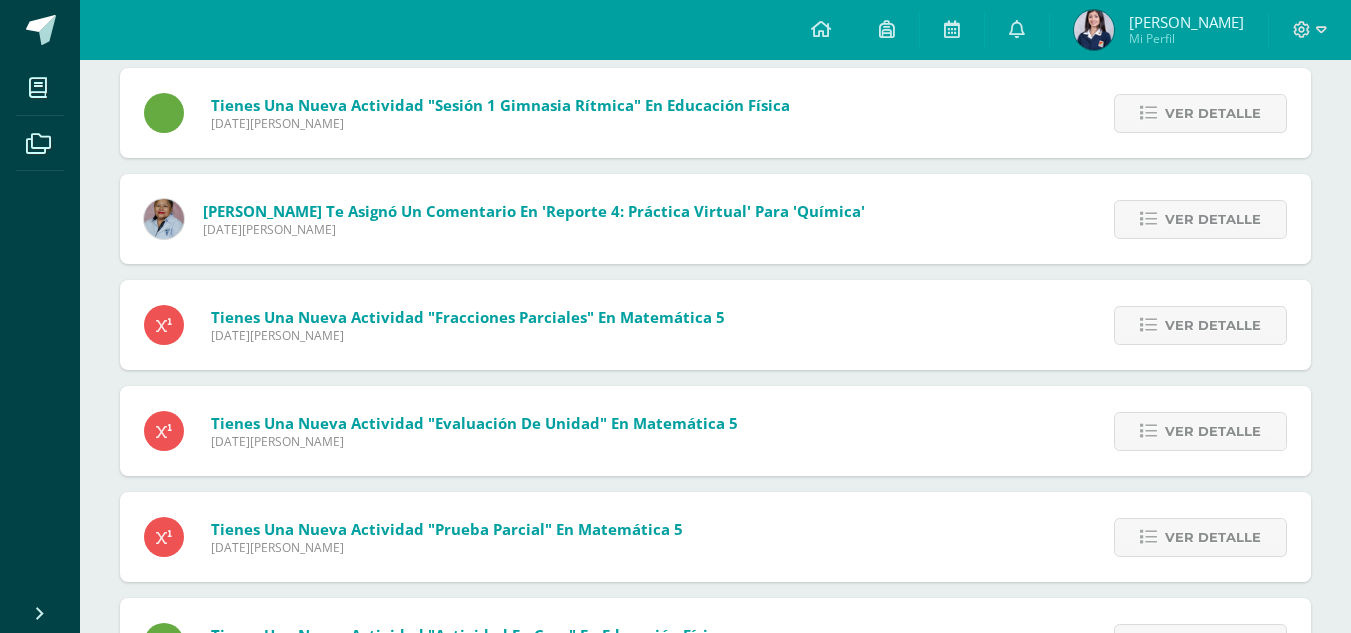 scroll, scrollTop: 4479, scrollLeft: 0, axis: vertical 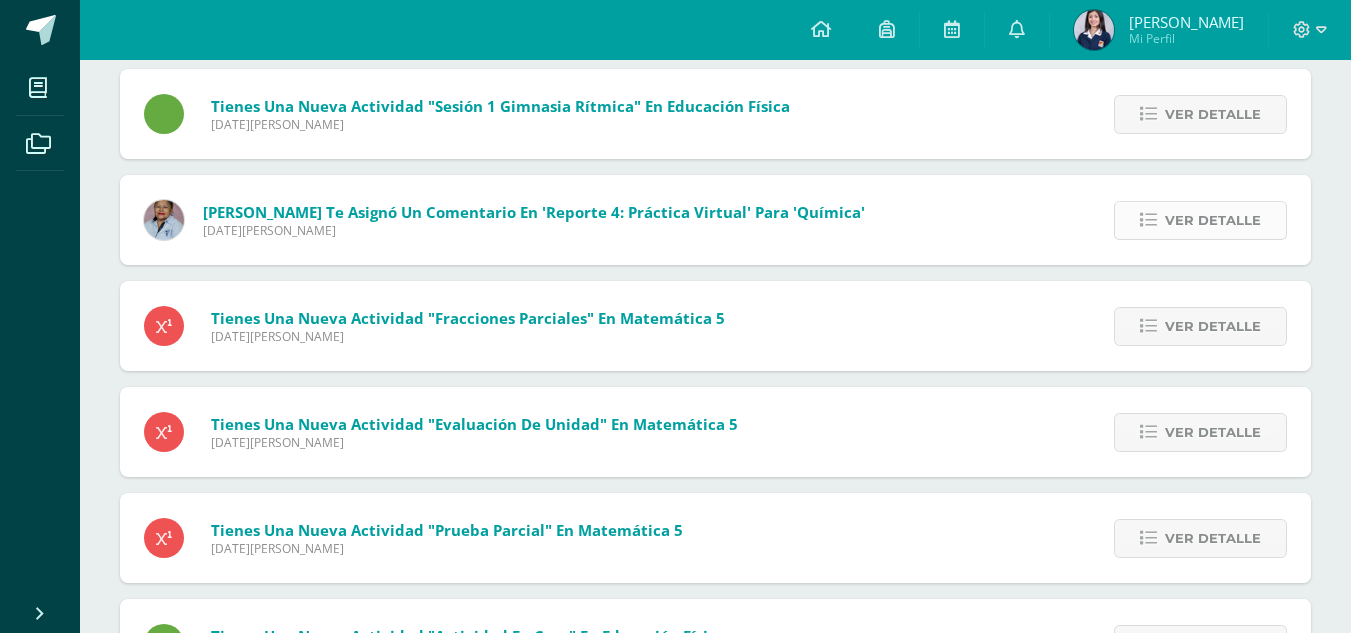click on "Ver detalle" at bounding box center (1213, 220) 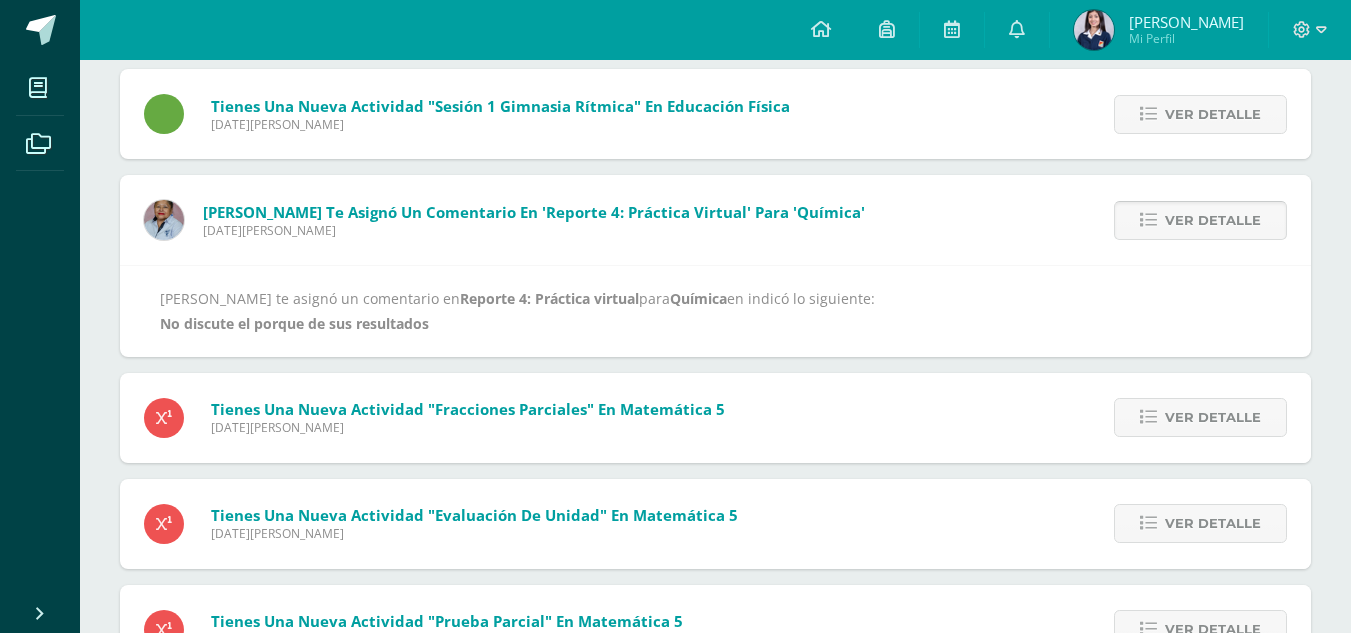 click on "Ver detalle" at bounding box center (1213, 220) 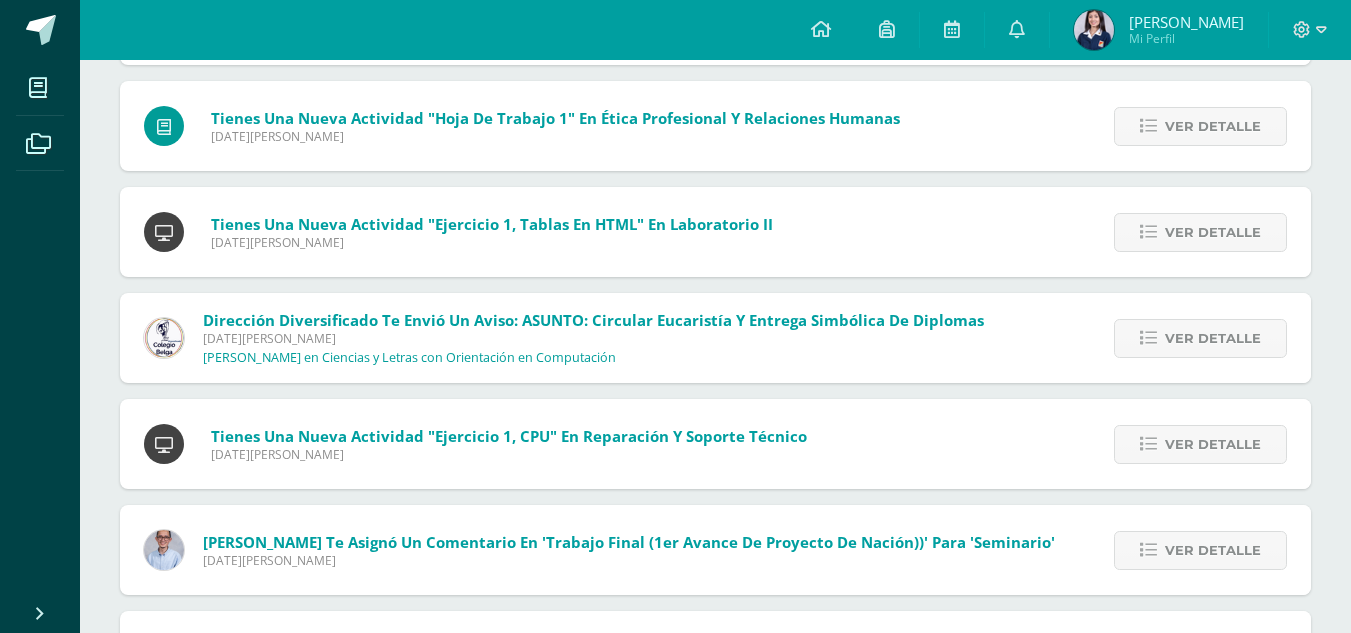 scroll, scrollTop: 2346, scrollLeft: 0, axis: vertical 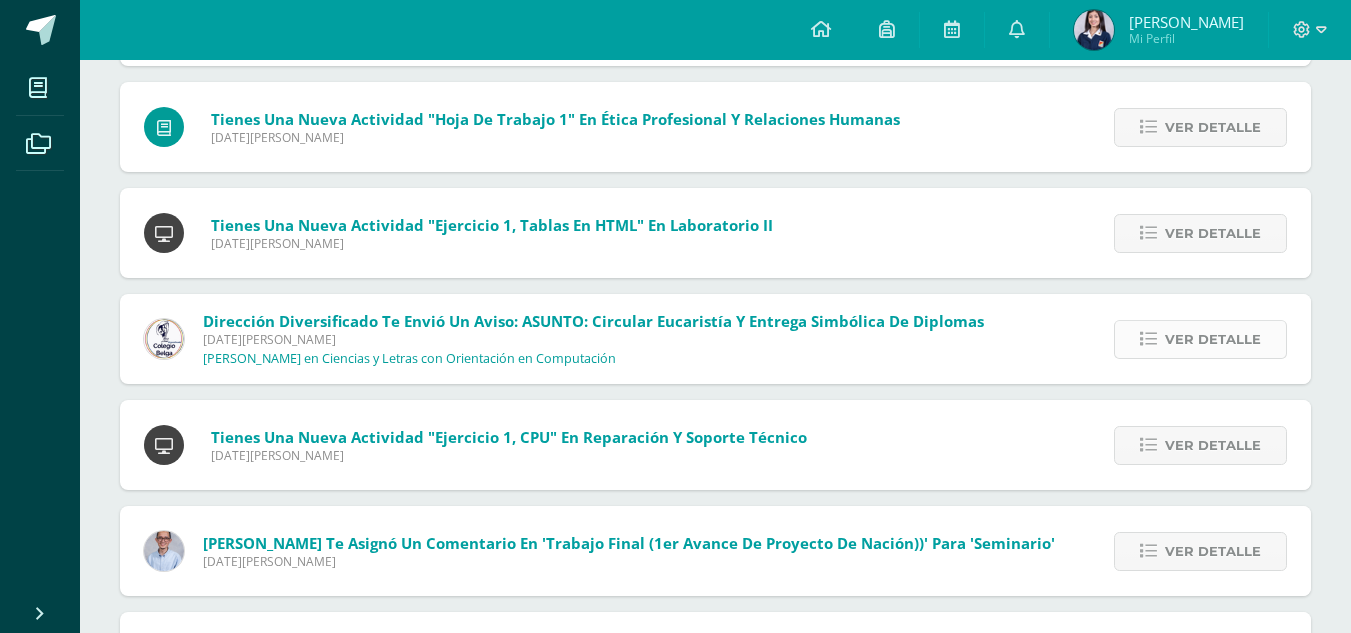 click on "Ver detalle" at bounding box center [1213, 339] 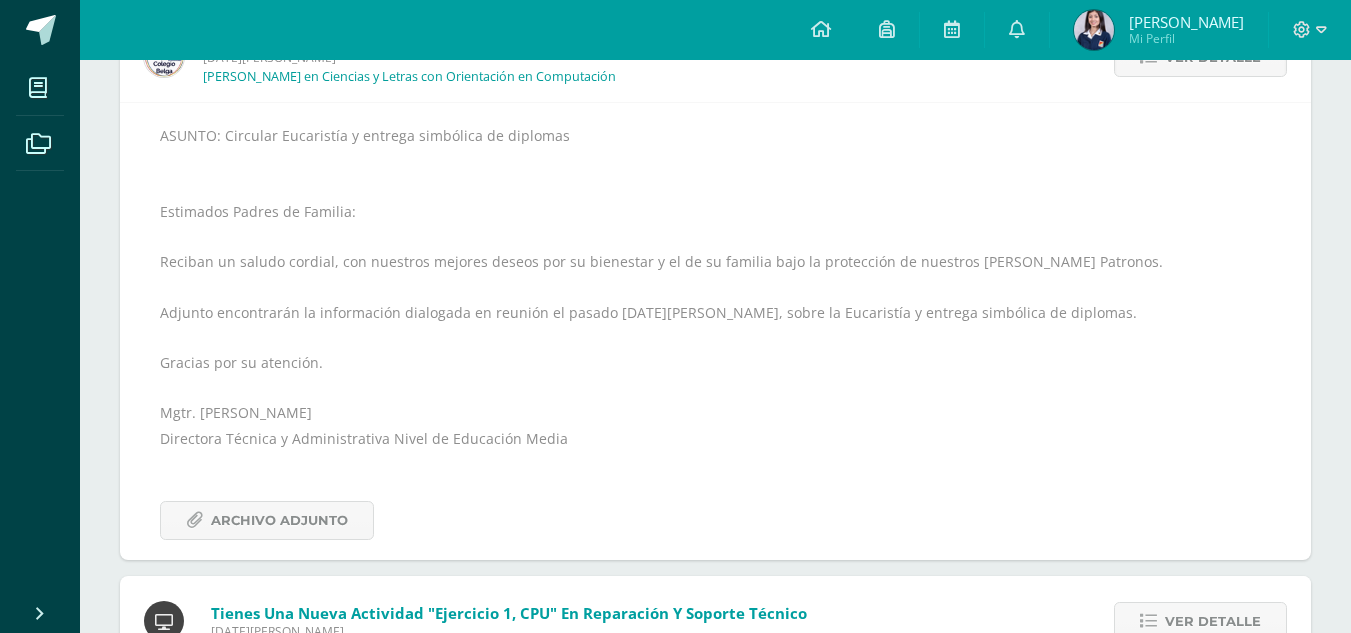 scroll, scrollTop: 2631, scrollLeft: 0, axis: vertical 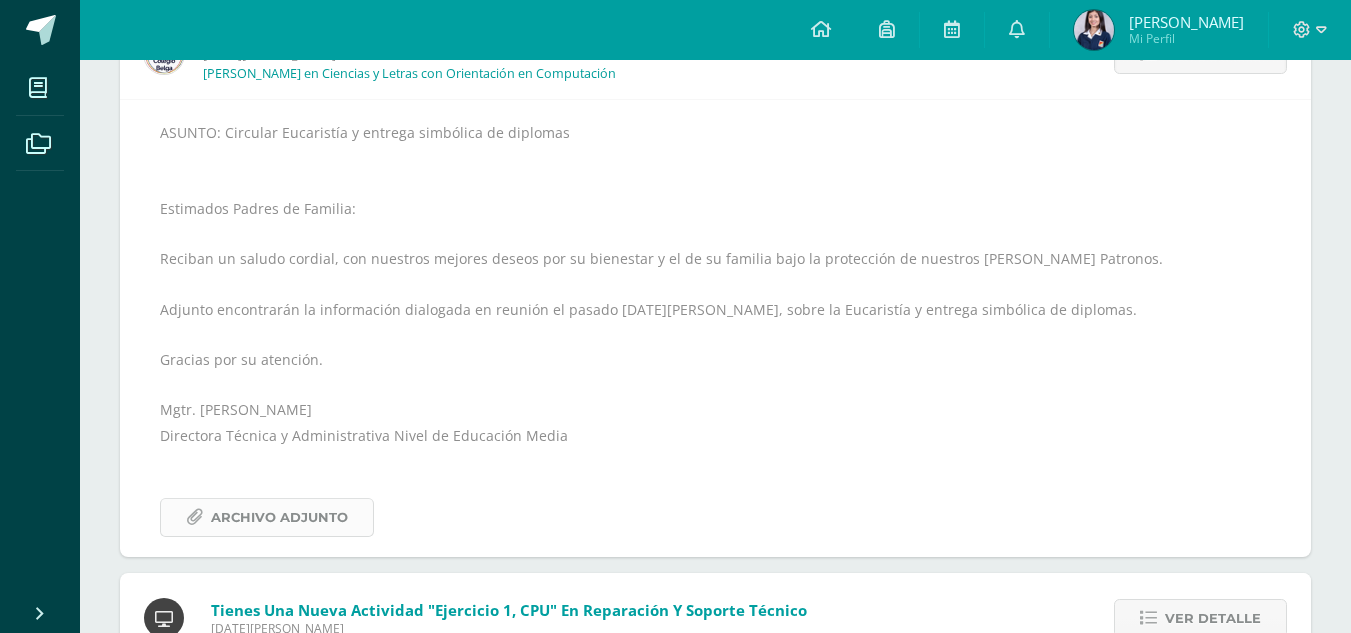 click on "Archivo Adjunto" at bounding box center [279, 517] 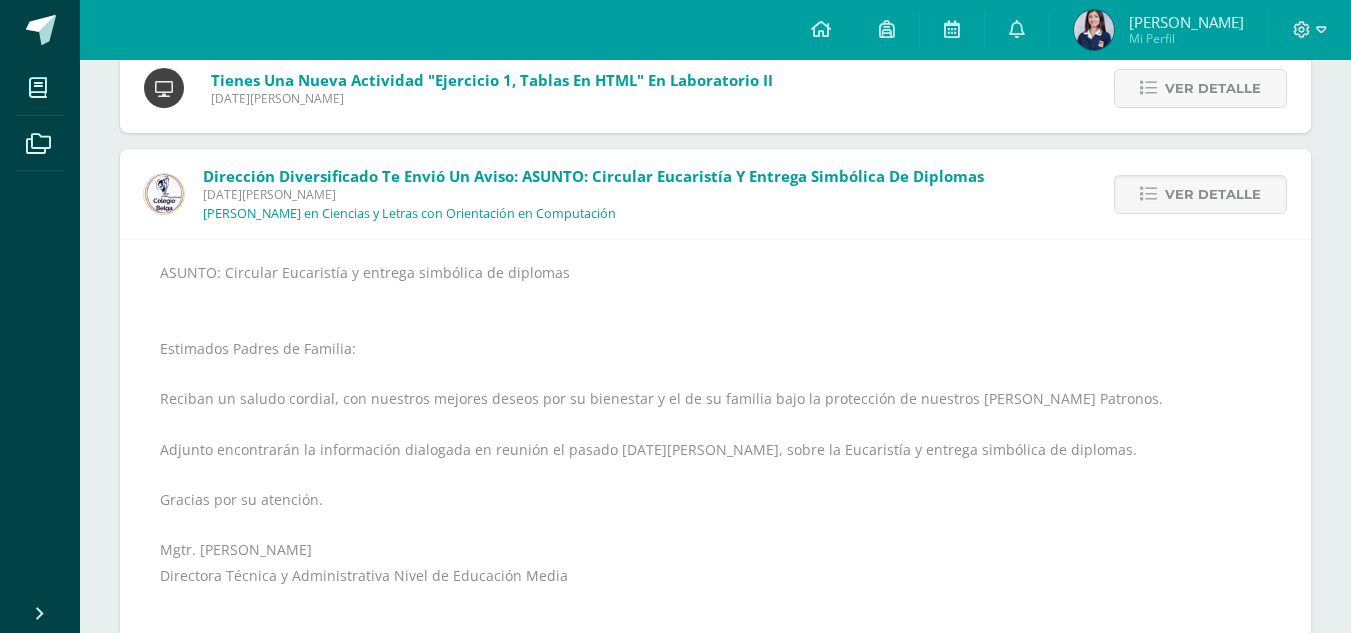 scroll, scrollTop: 2481, scrollLeft: 0, axis: vertical 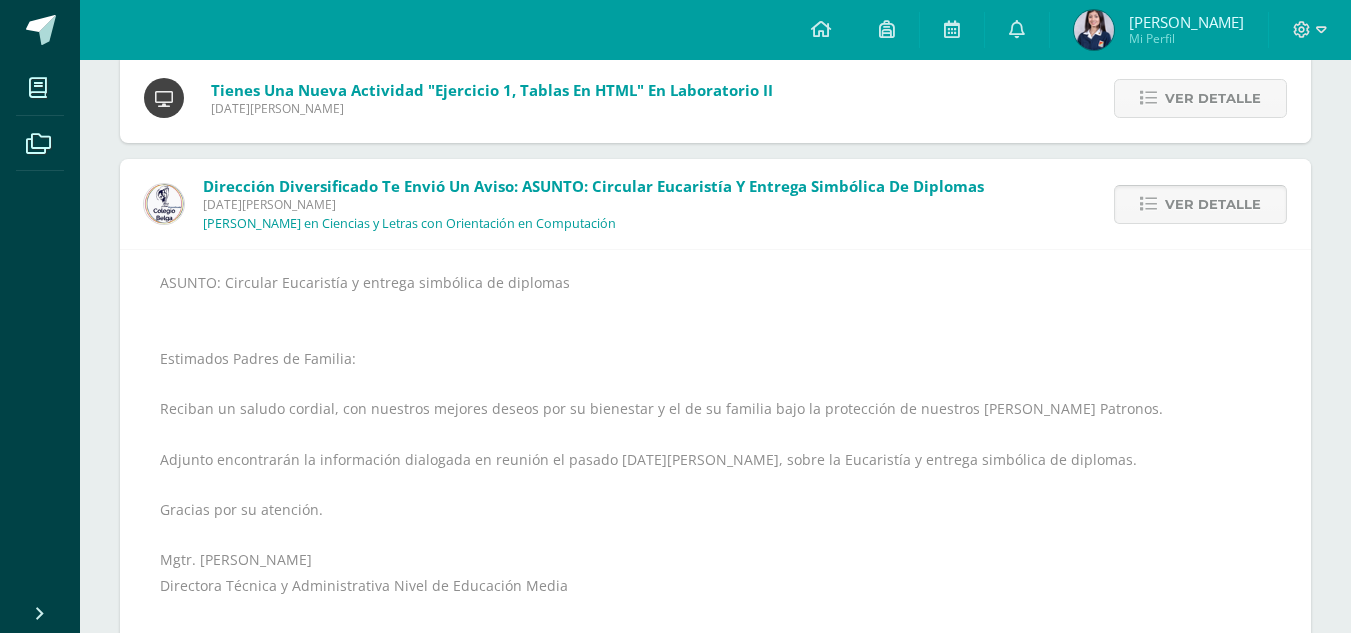 click on "Ver detalle" at bounding box center (1213, 204) 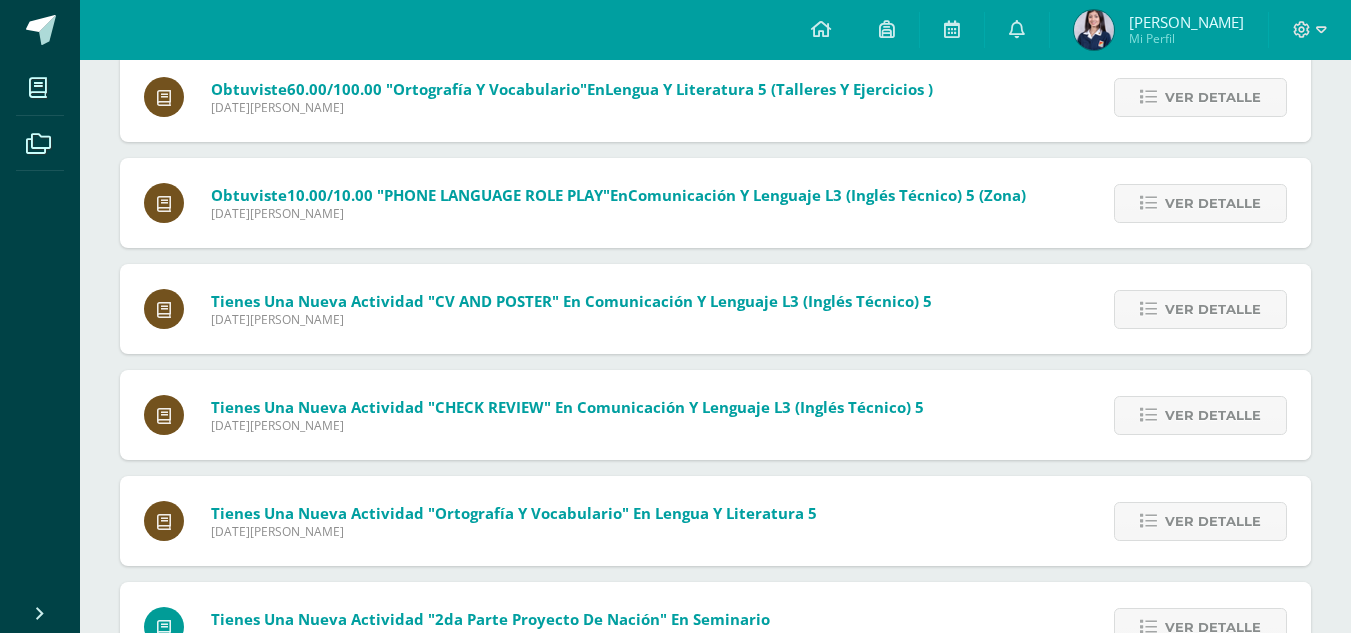 scroll, scrollTop: 1632, scrollLeft: 0, axis: vertical 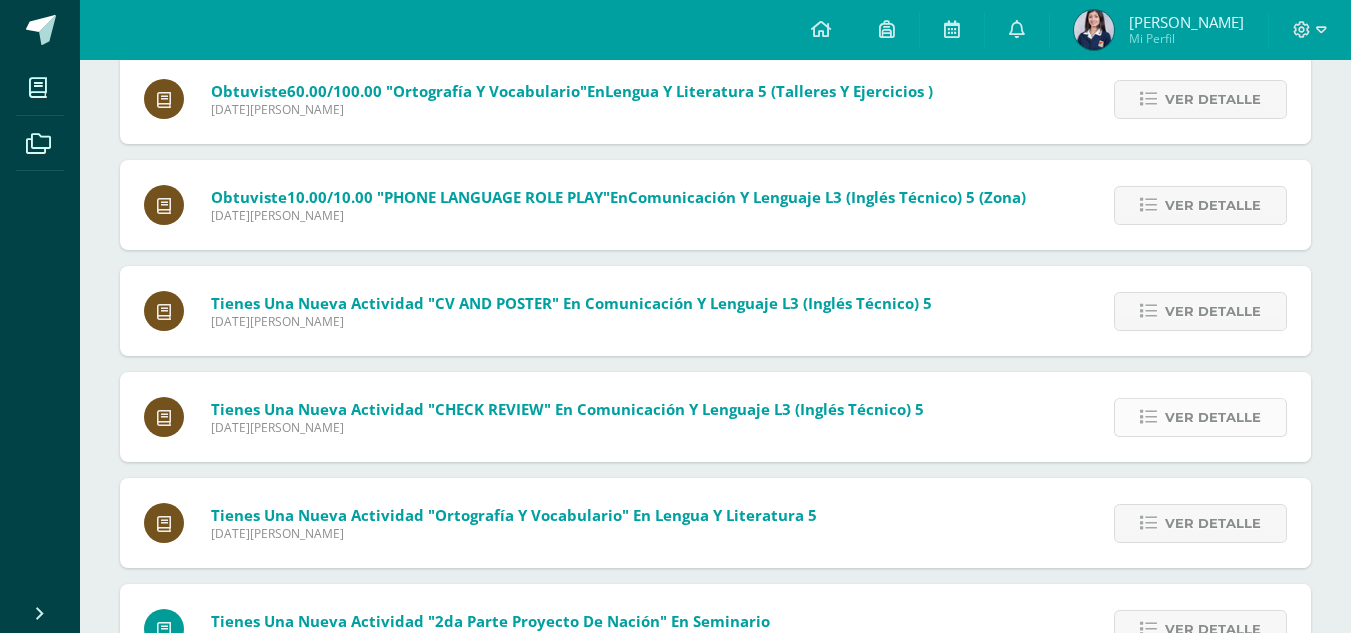 click on "Ver detalle" at bounding box center (1213, 417) 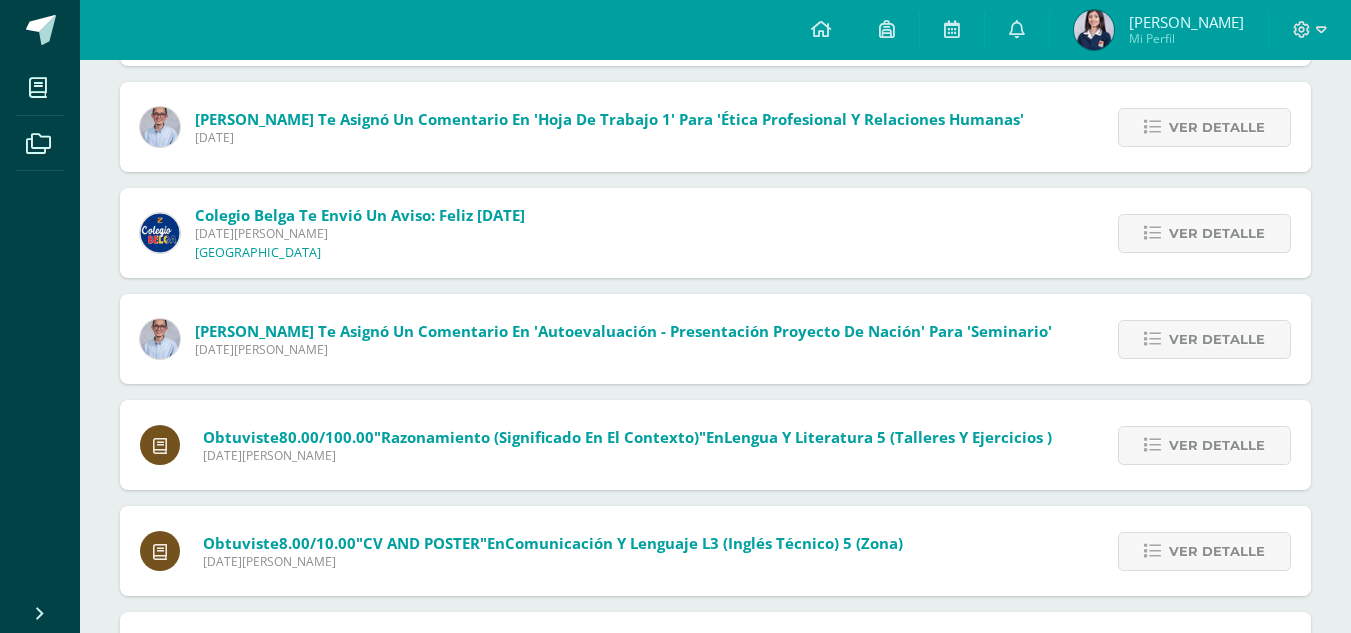 scroll, scrollTop: 0, scrollLeft: 0, axis: both 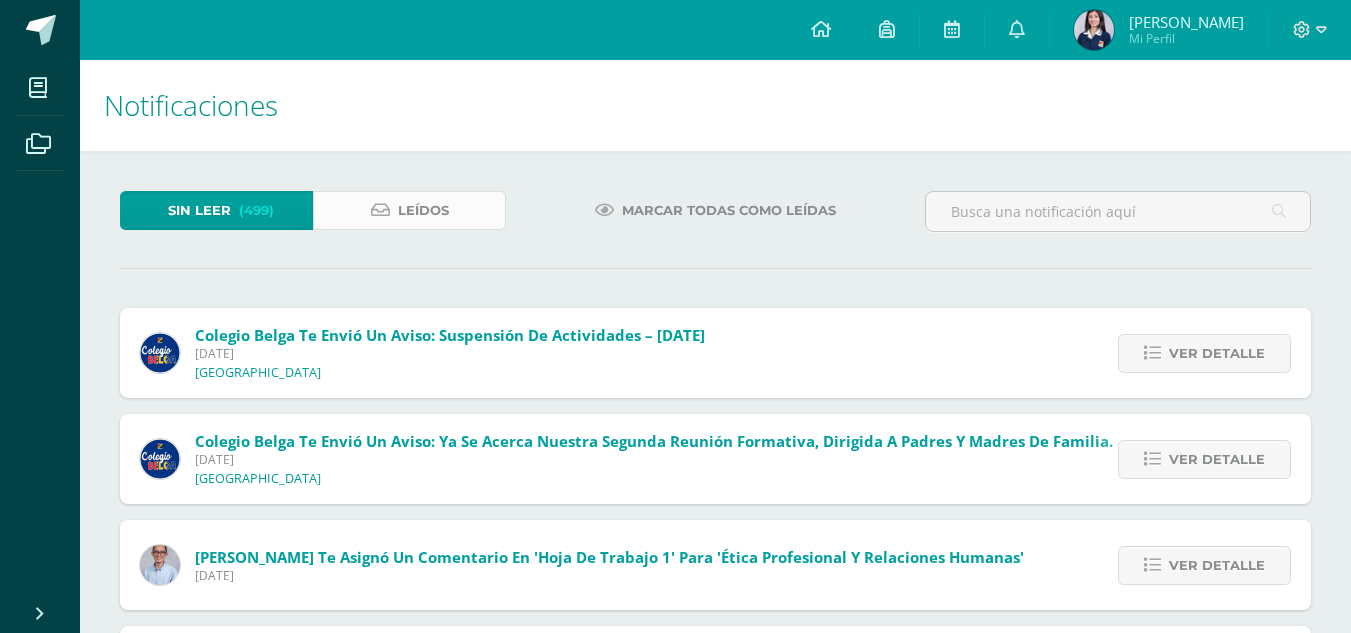 click on "Leídos" at bounding box center (409, 210) 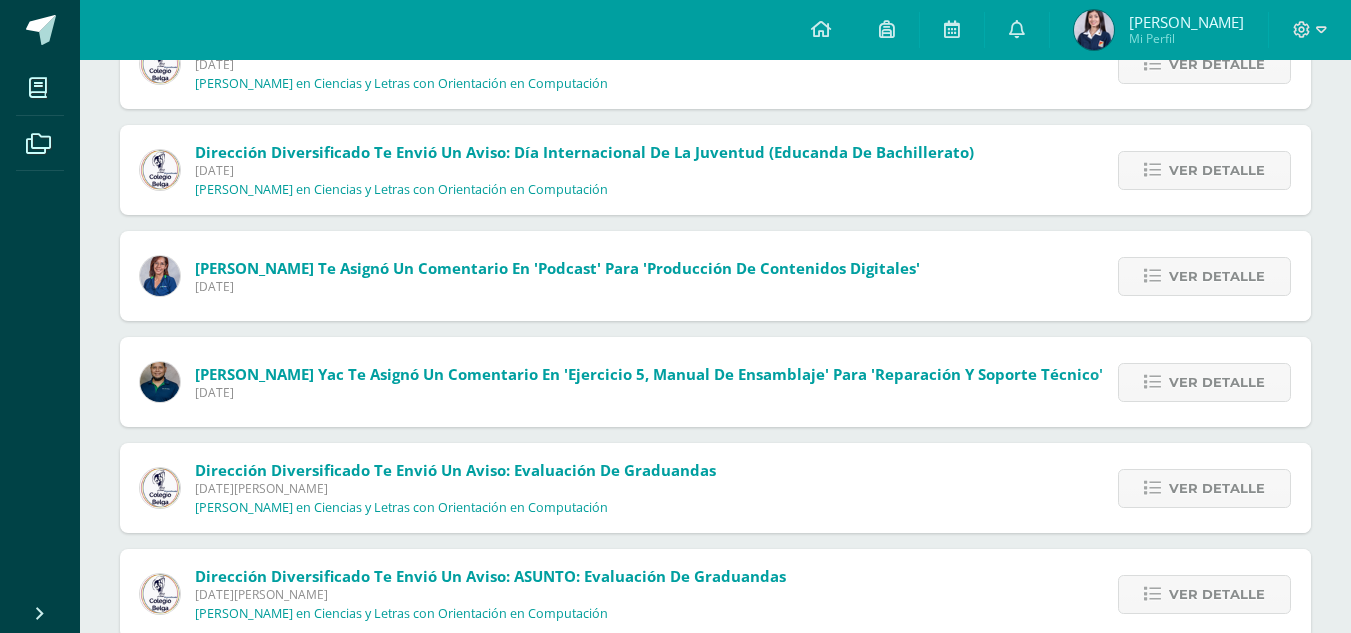 scroll, scrollTop: 493, scrollLeft: 0, axis: vertical 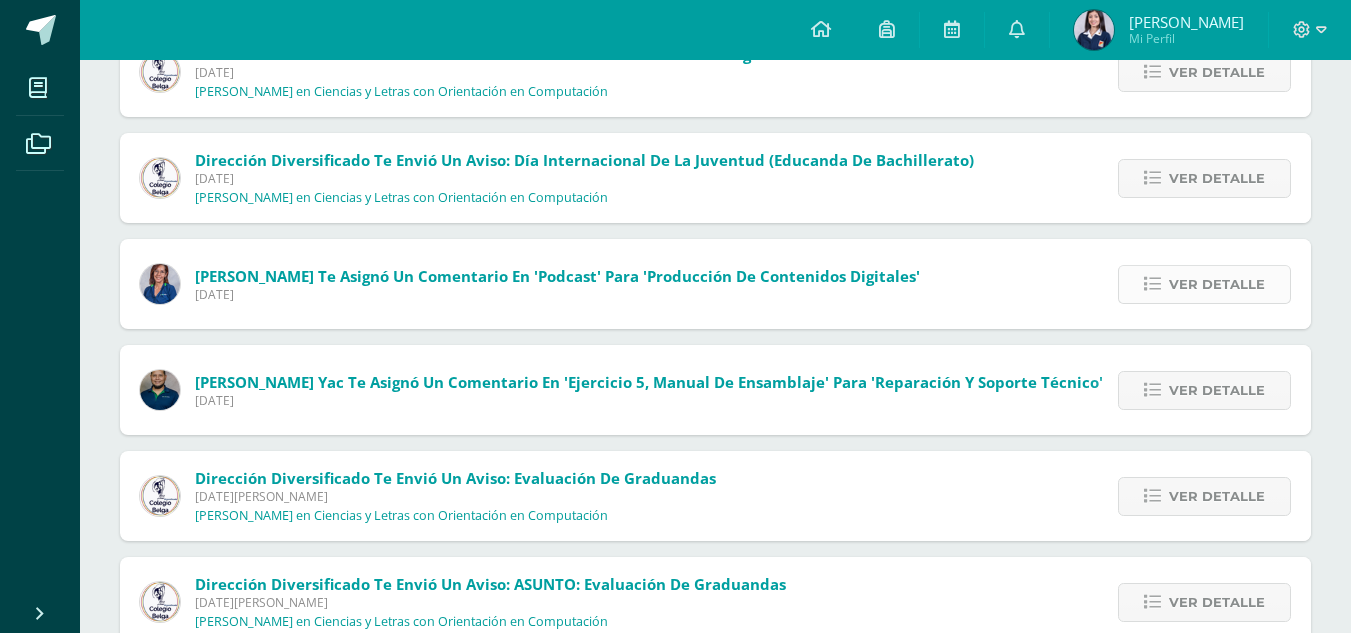 click on "Ver detalle" at bounding box center [1217, 284] 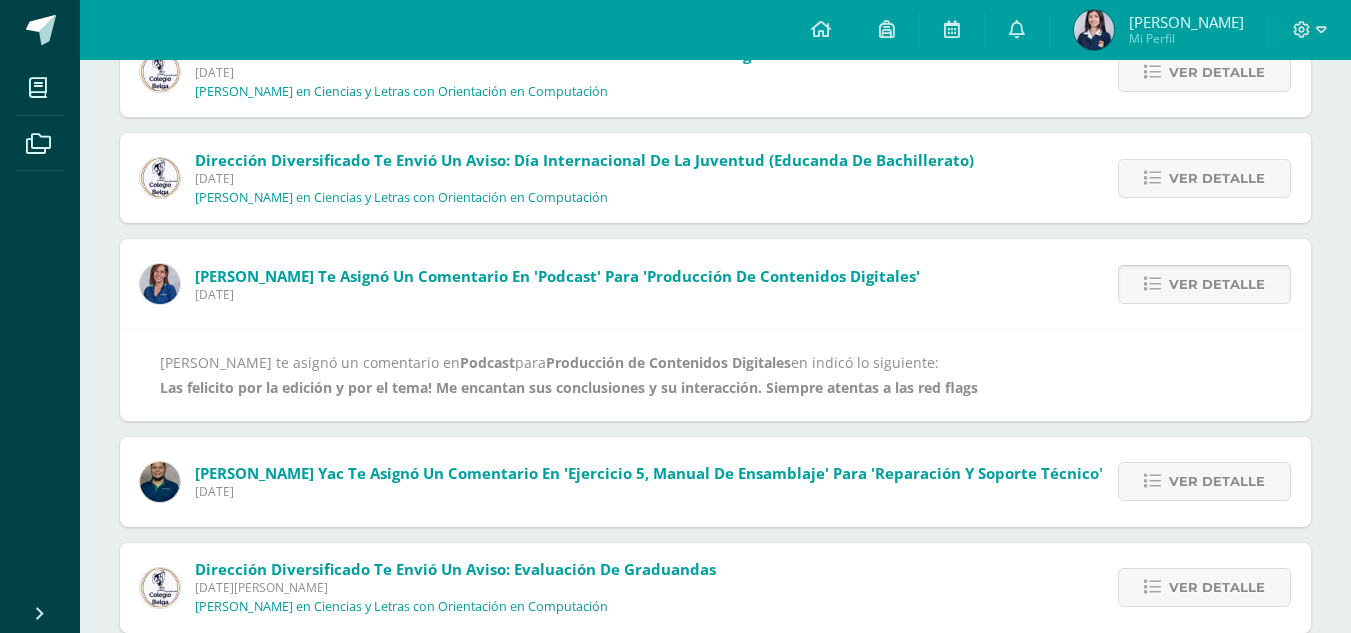 click on "Ver detalle" at bounding box center [1217, 284] 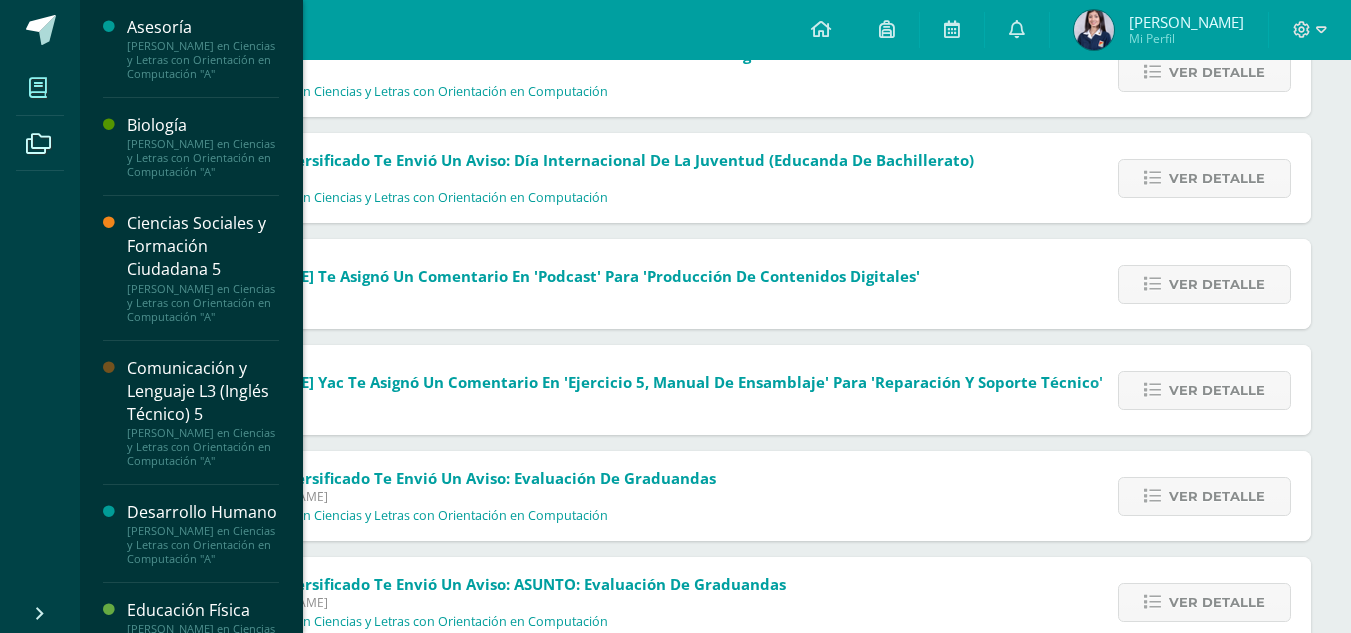 click at bounding box center (38, 87) 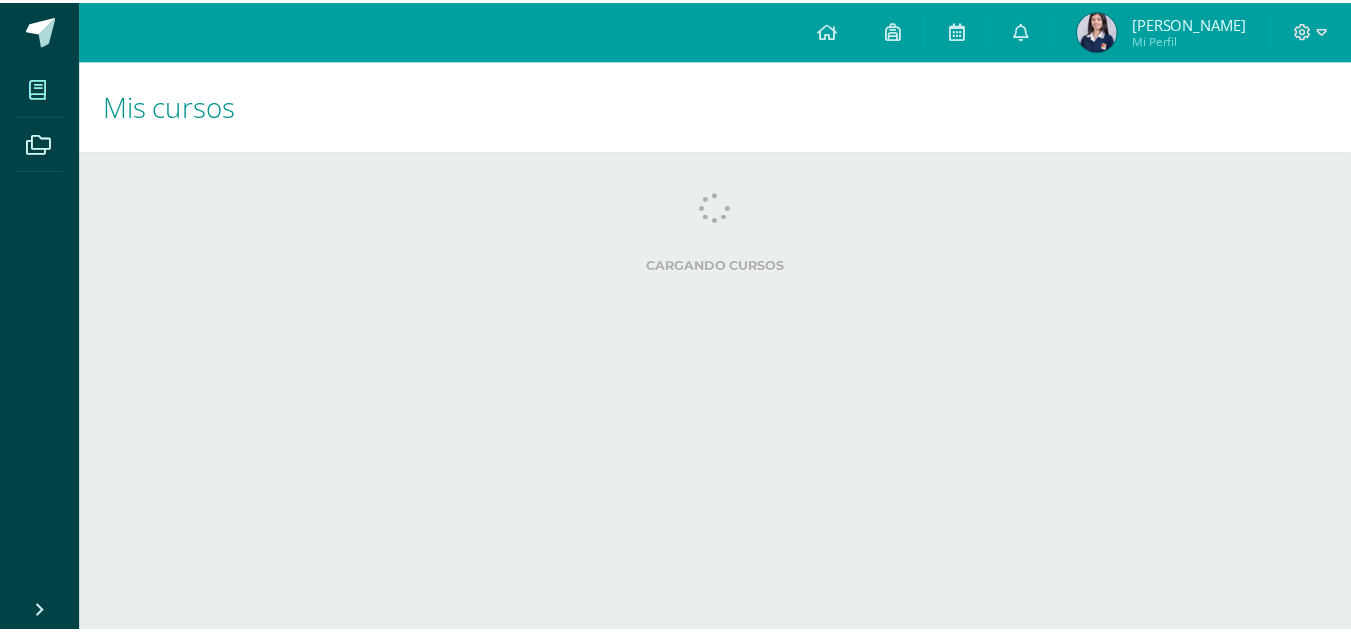 scroll, scrollTop: 0, scrollLeft: 0, axis: both 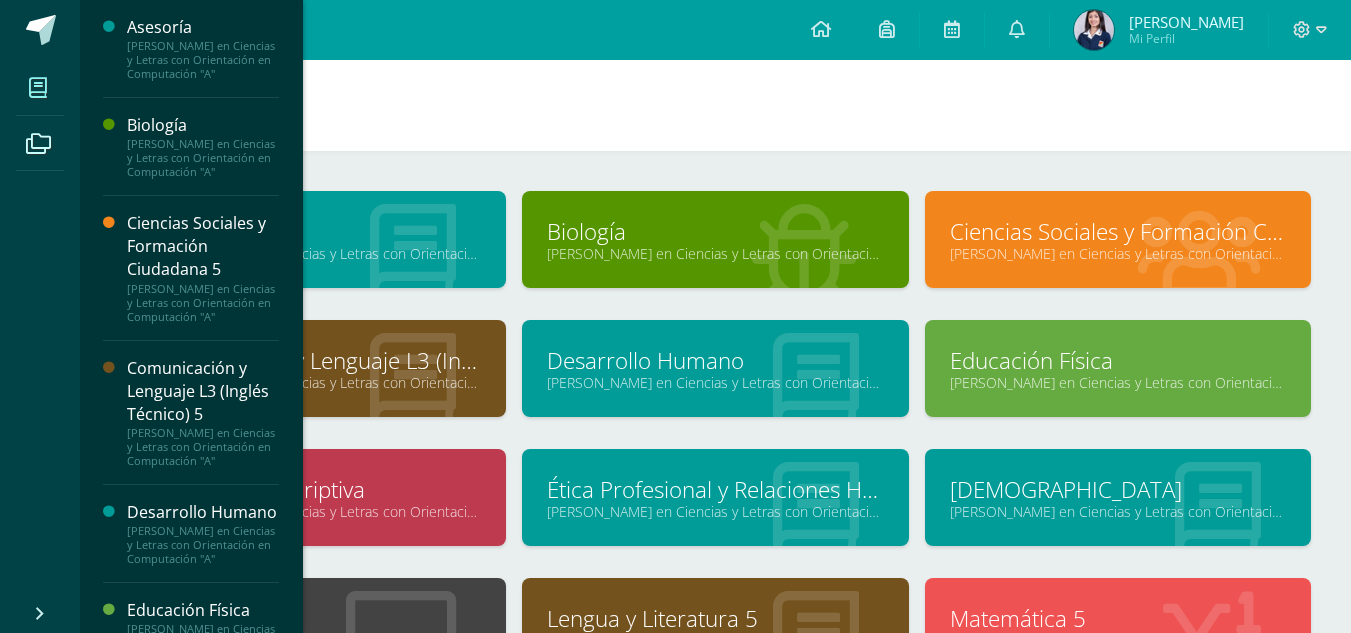 click on "Asesoría
[PERSON_NAME] en Ciencias y Letras con Orientación en Computación "A"
Biología
[PERSON_NAME] en Ciencias y Letras con Orientación en Computación "A"" at bounding box center (715, 556) 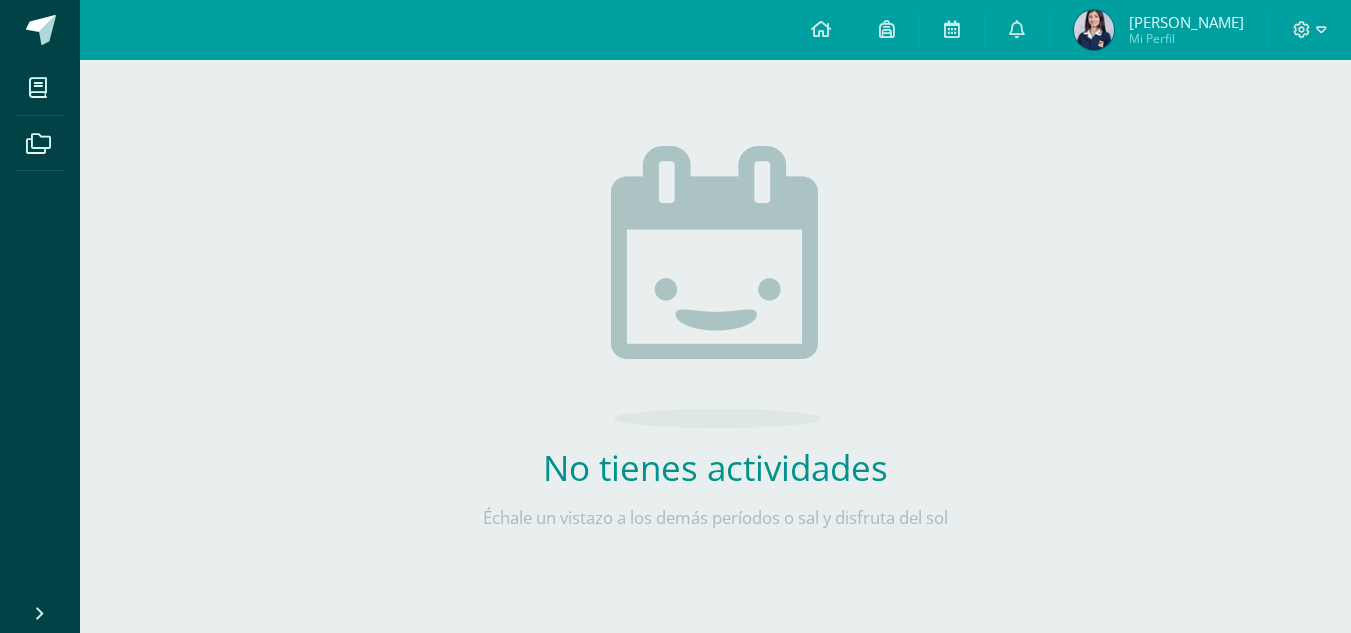 scroll, scrollTop: 0, scrollLeft: 0, axis: both 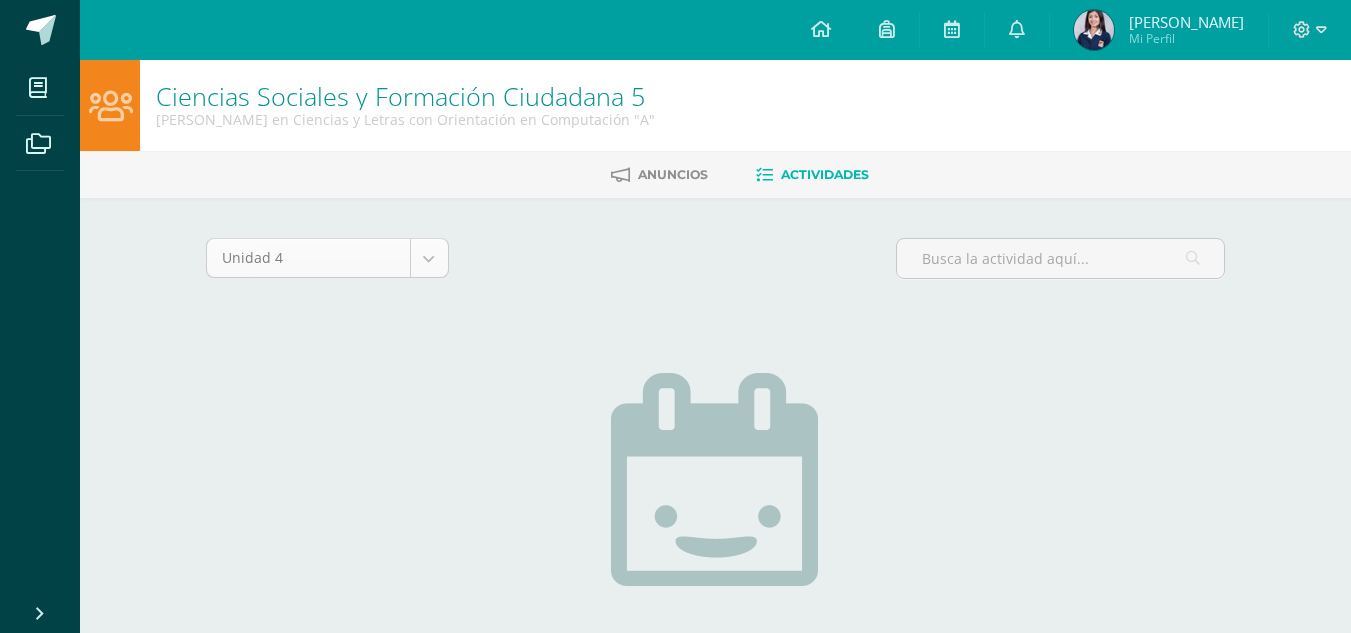 click on "Unidad 4" at bounding box center [327, 258] 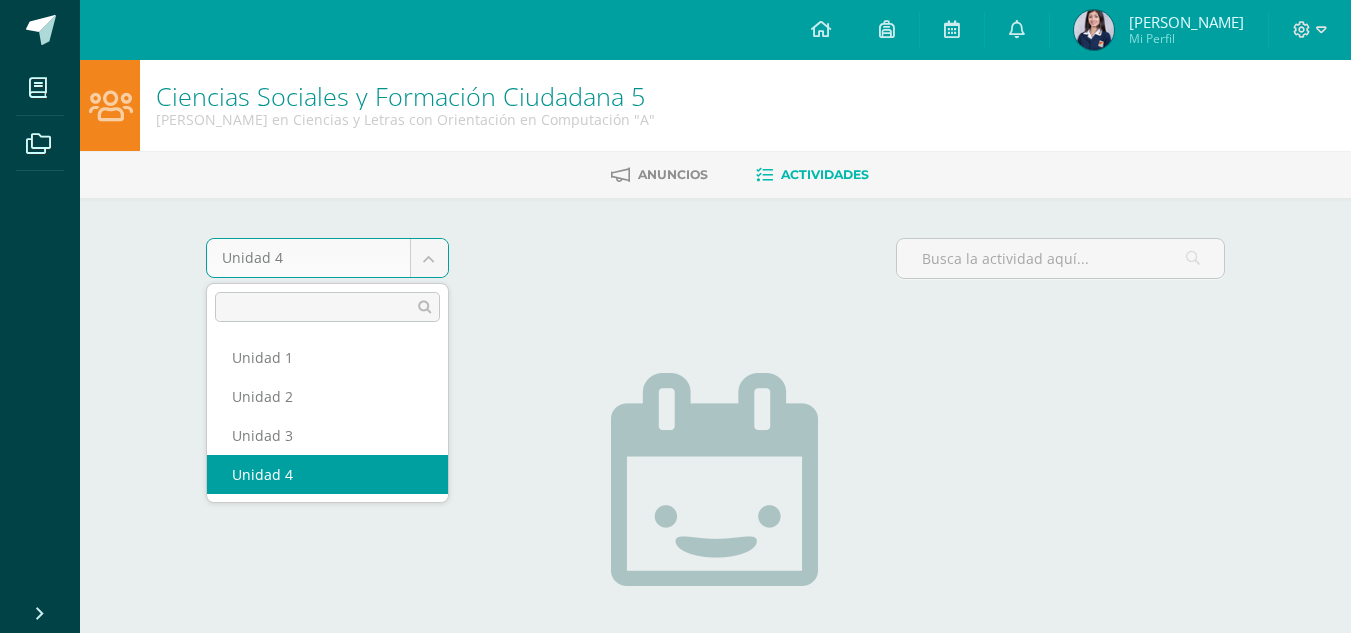 click on "Mis cursos Archivos Cerrar panel
Asesoría
[PERSON_NAME] en Ciencias y Letras con Orientación en Computación
"A"
Biología
[PERSON_NAME] en Ciencias y Letras con Orientación en Computación
"A"
Ciencias Sociales y Formación Ciudadana 5
[PERSON_NAME] en Ciencias y Letras con Orientación en Computación
"A"
Comunicación y Lenguaje L3 (Inglés Técnico) 5
Desarrollo Humano
Educación Física
Ver Todos los Cursos Avisos" at bounding box center (675, 430) 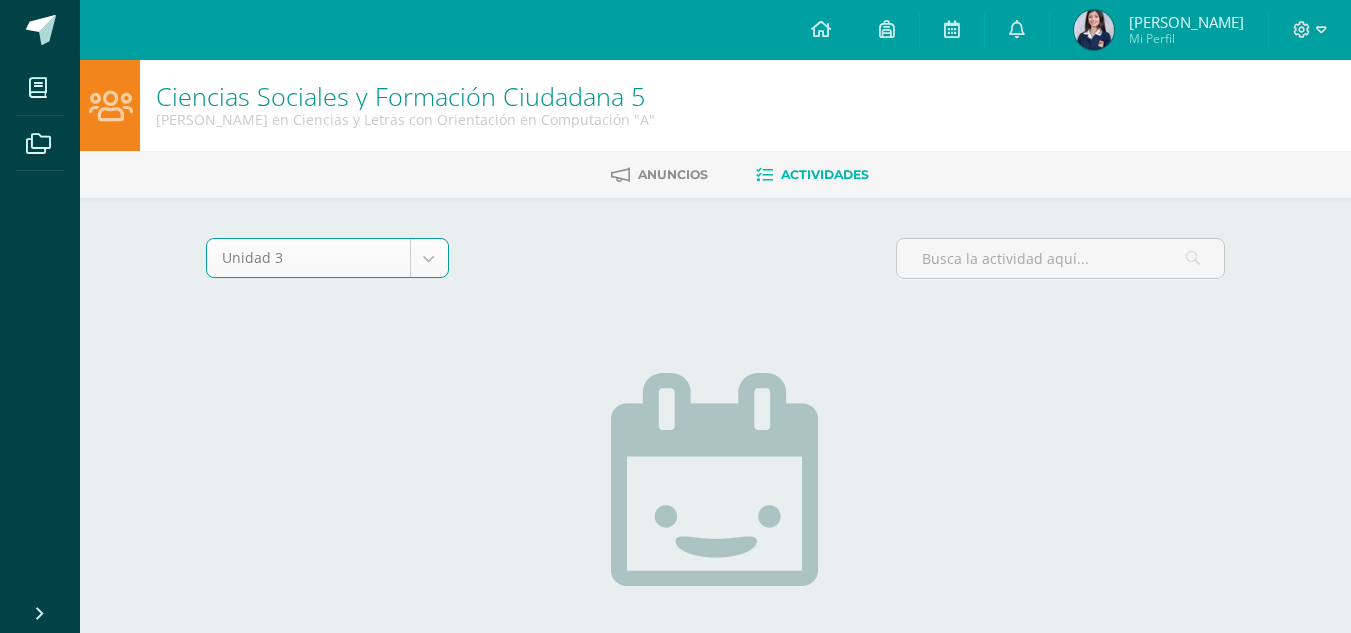 select on "Unidad 3" 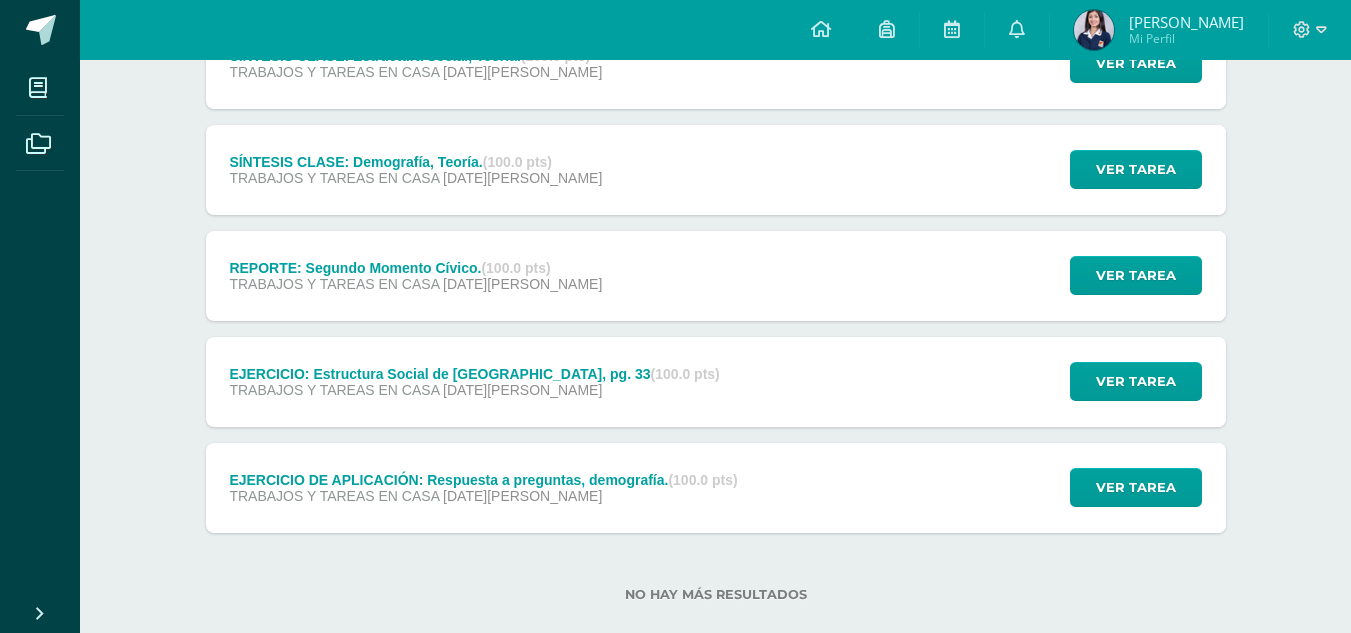 scroll, scrollTop: 347, scrollLeft: 0, axis: vertical 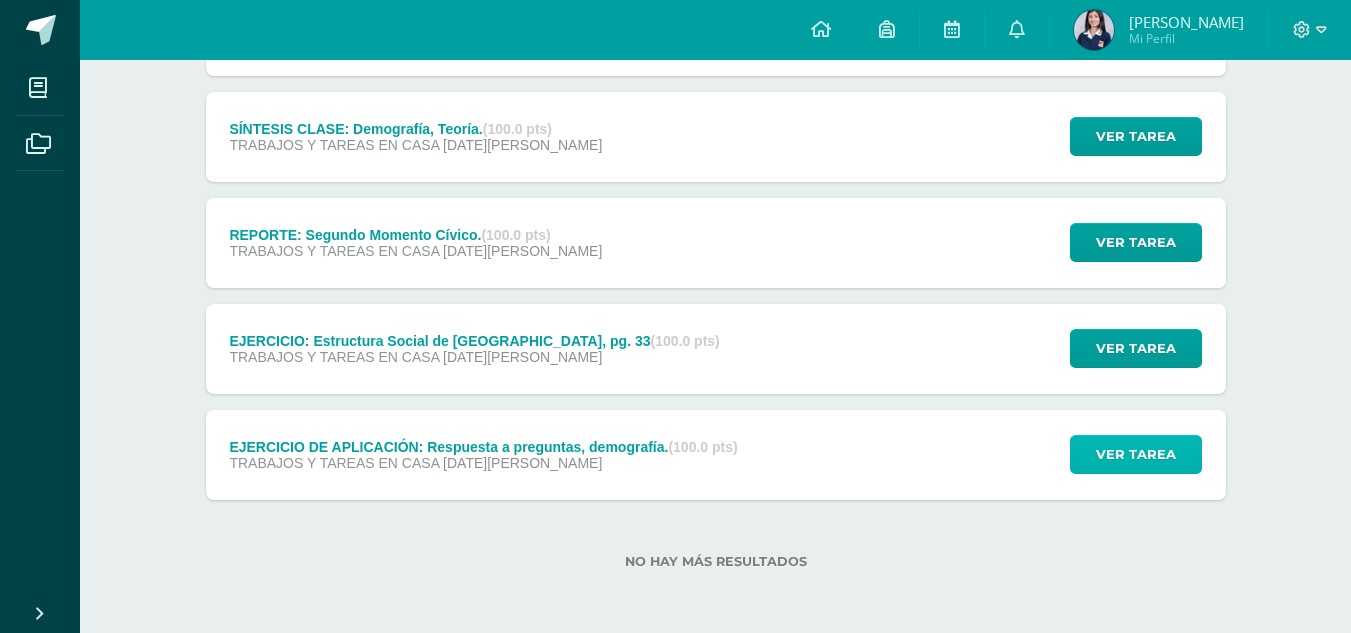 click on "Ver tarea" at bounding box center [1136, 454] 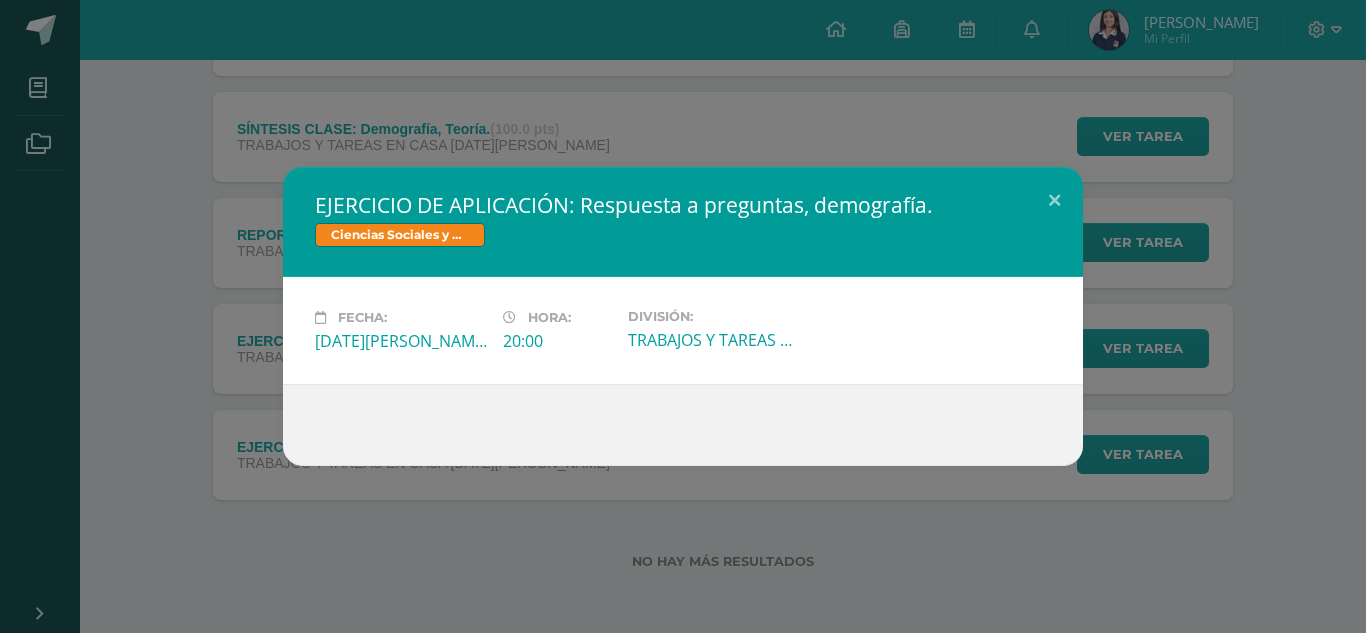 click on "EJERCICIO DE APLICACIÓN: Respuesta a preguntas, demografía.
Ciencias Sociales y Formación Ciudadana 5
Fecha:
Lunes 16 de Junio
Hora:
20:00
División:" at bounding box center [683, 316] 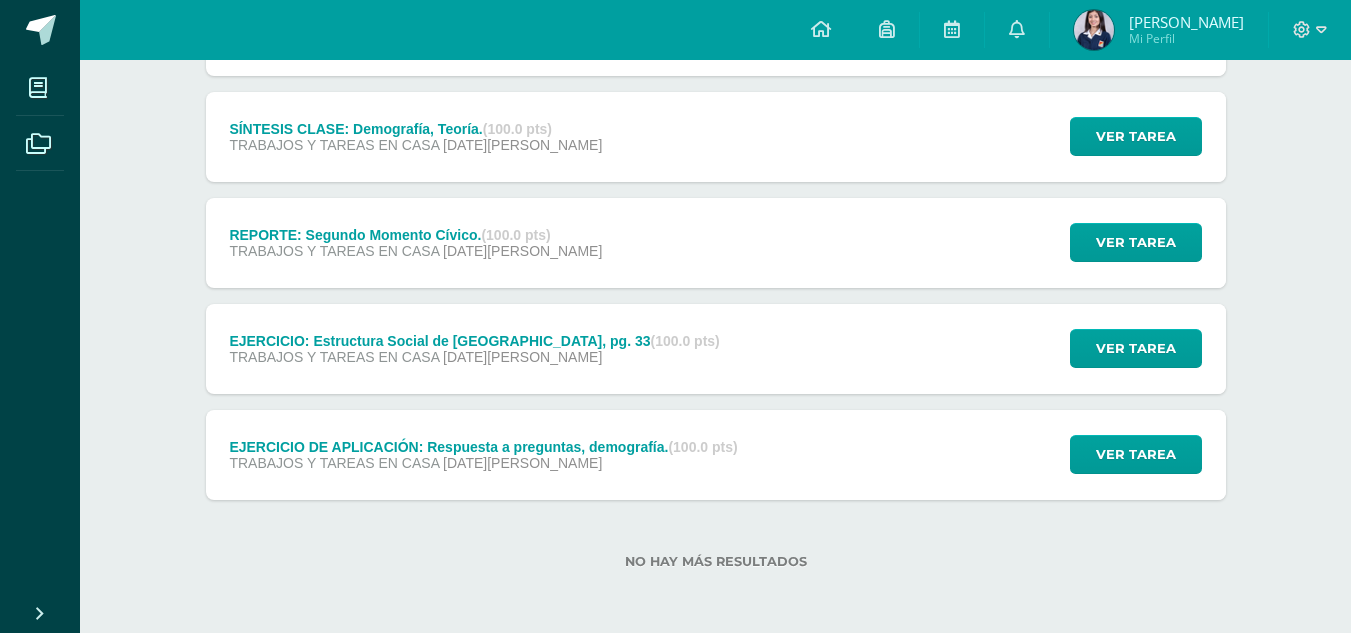 click on "Ver tarea" at bounding box center [1133, 349] 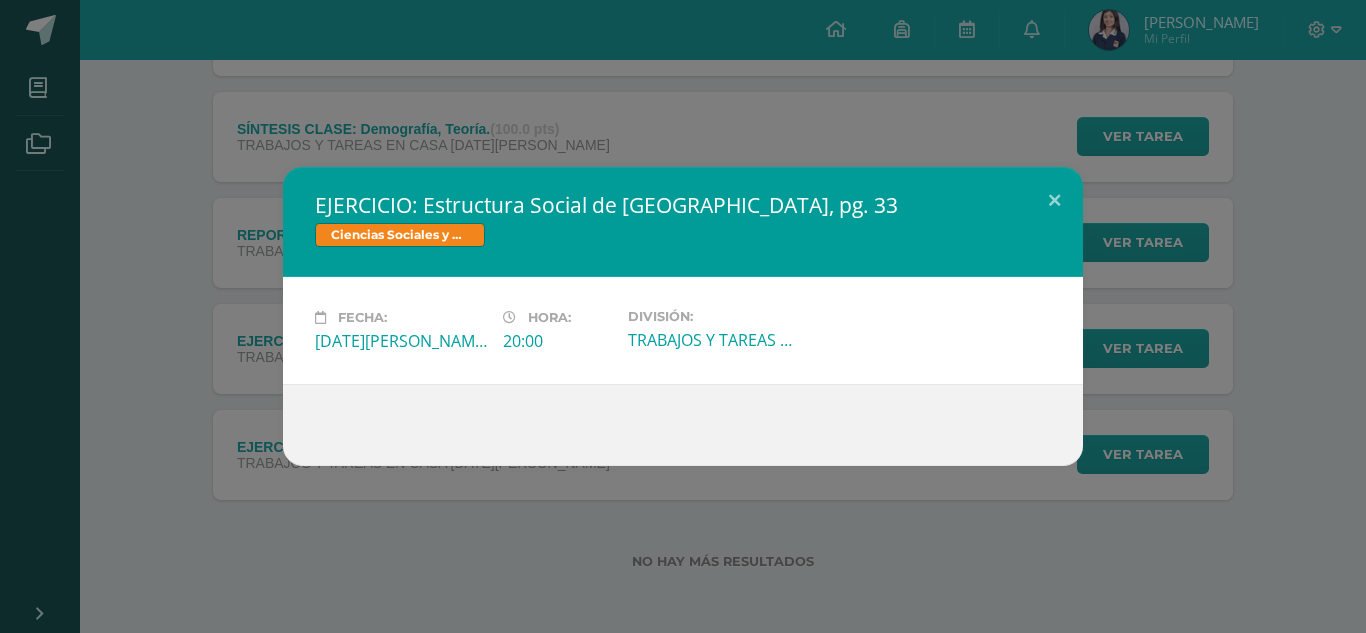 click on "EJERCICIO: Estructura Social de Guatemala, pg. 33
Ciencias Sociales y Formación Ciudadana 5
Fecha:
Lunes 16 de Junio
Hora:
20:00
División:" at bounding box center (683, 316) 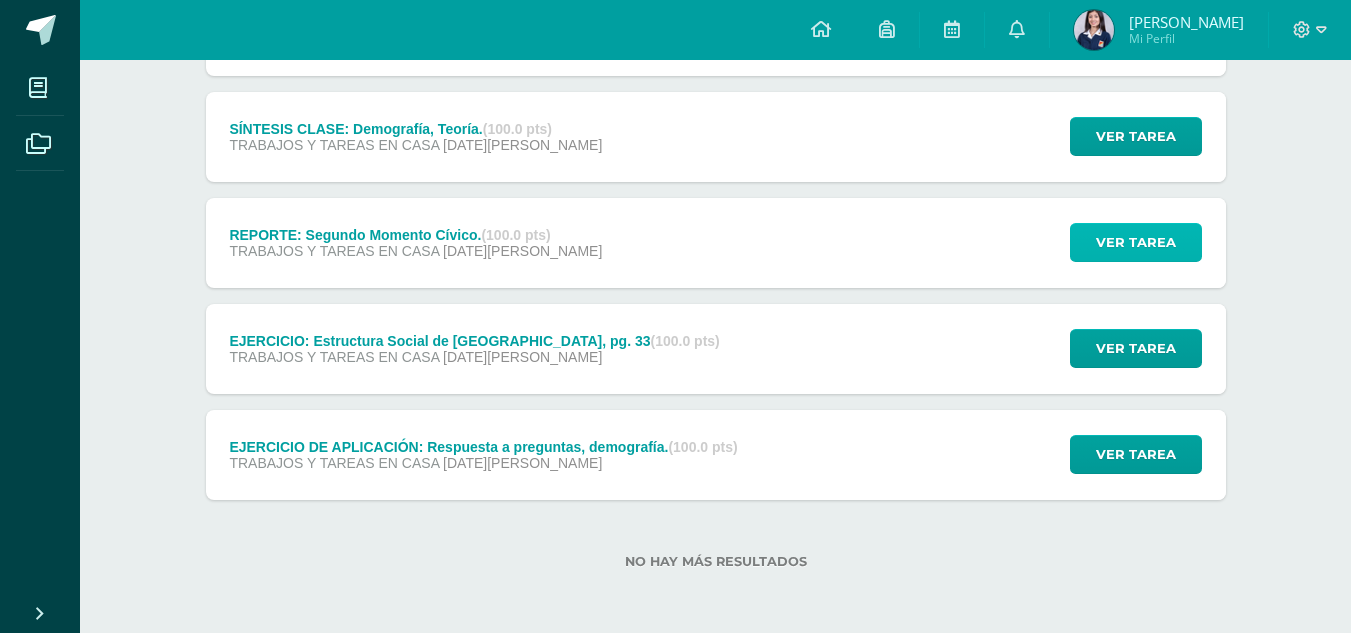 click on "Ver tarea" at bounding box center (1136, 242) 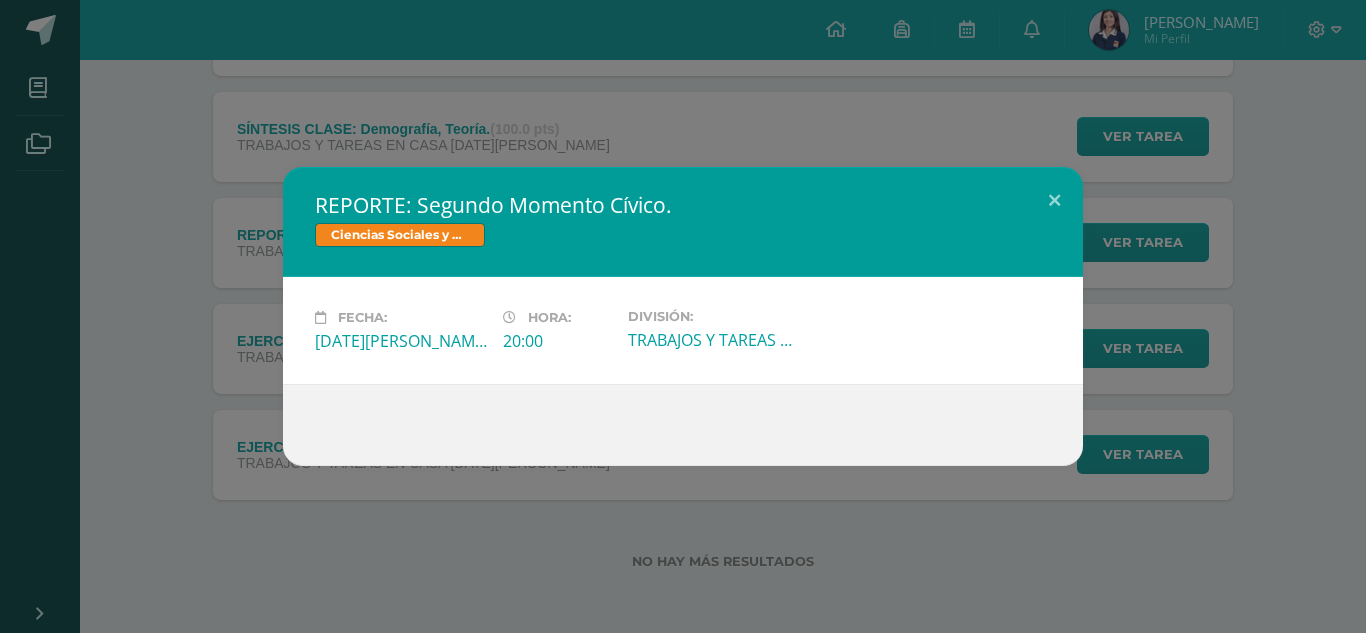 click on "REPORTE: Segundo Momento Cívico.
Ciencias Sociales y Formación Ciudadana 5
Fecha:
Lunes 16 de Junio
Hora:
20:00
División:" at bounding box center [683, 316] 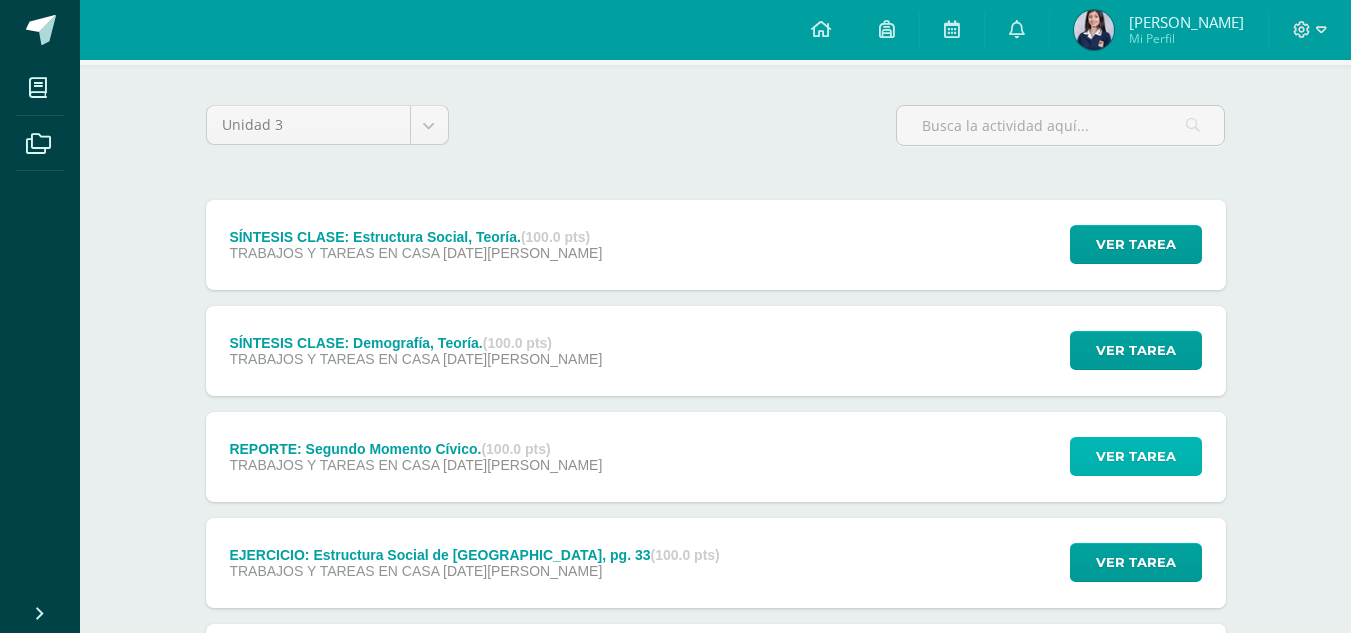 scroll, scrollTop: 123, scrollLeft: 0, axis: vertical 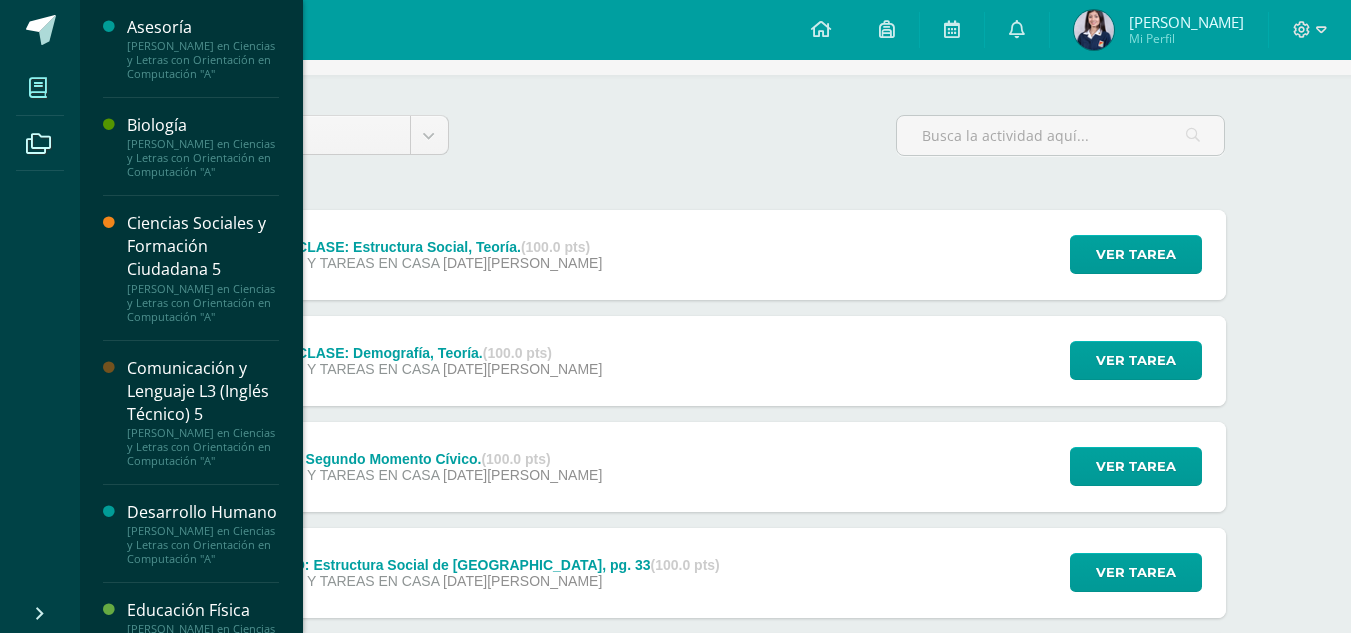 click at bounding box center (38, 88) 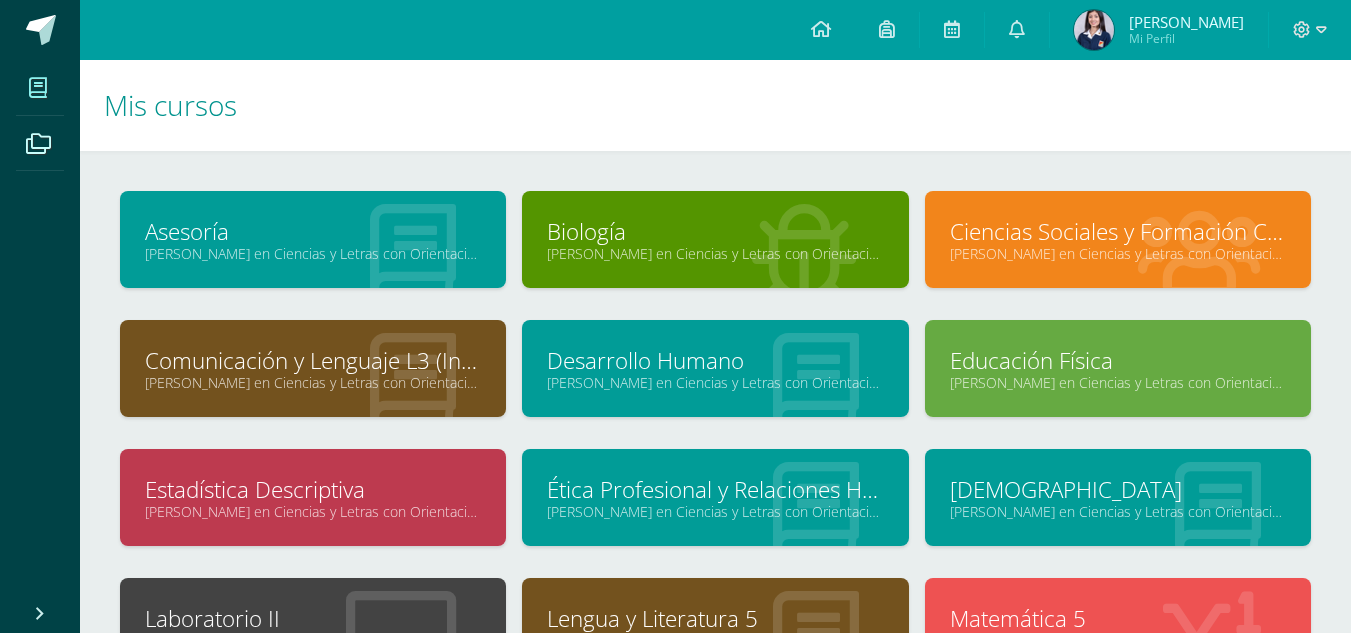 scroll, scrollTop: 0, scrollLeft: 0, axis: both 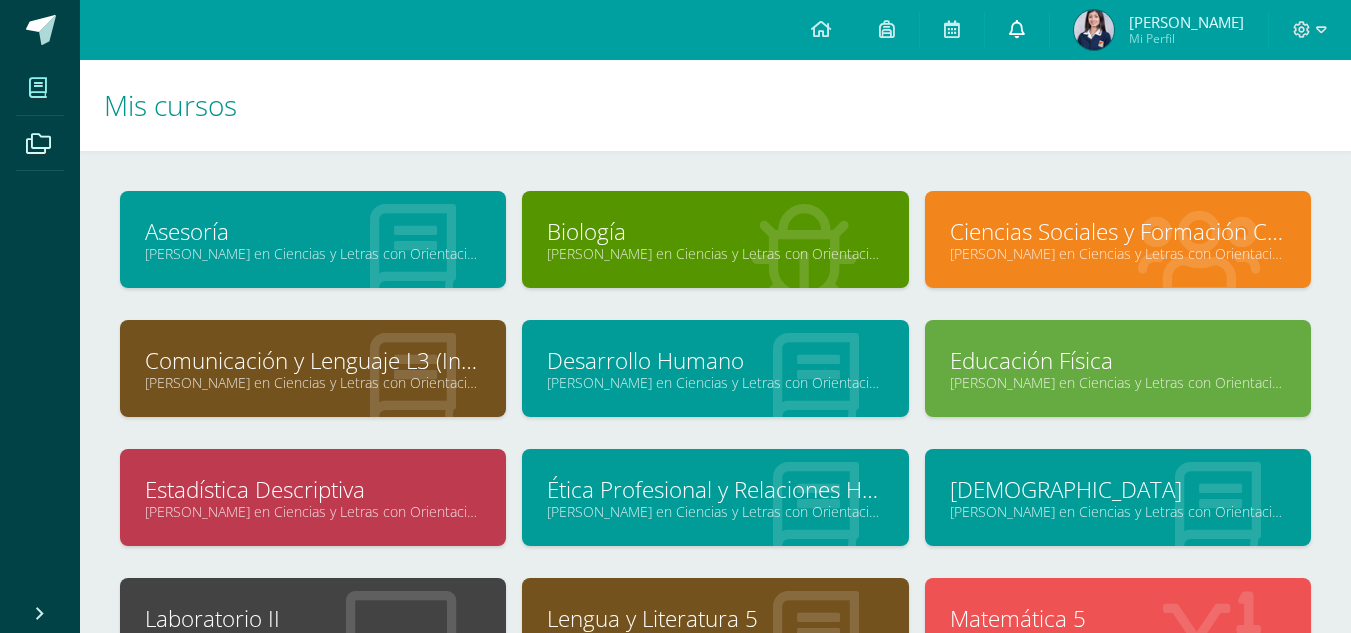 click at bounding box center [1017, 30] 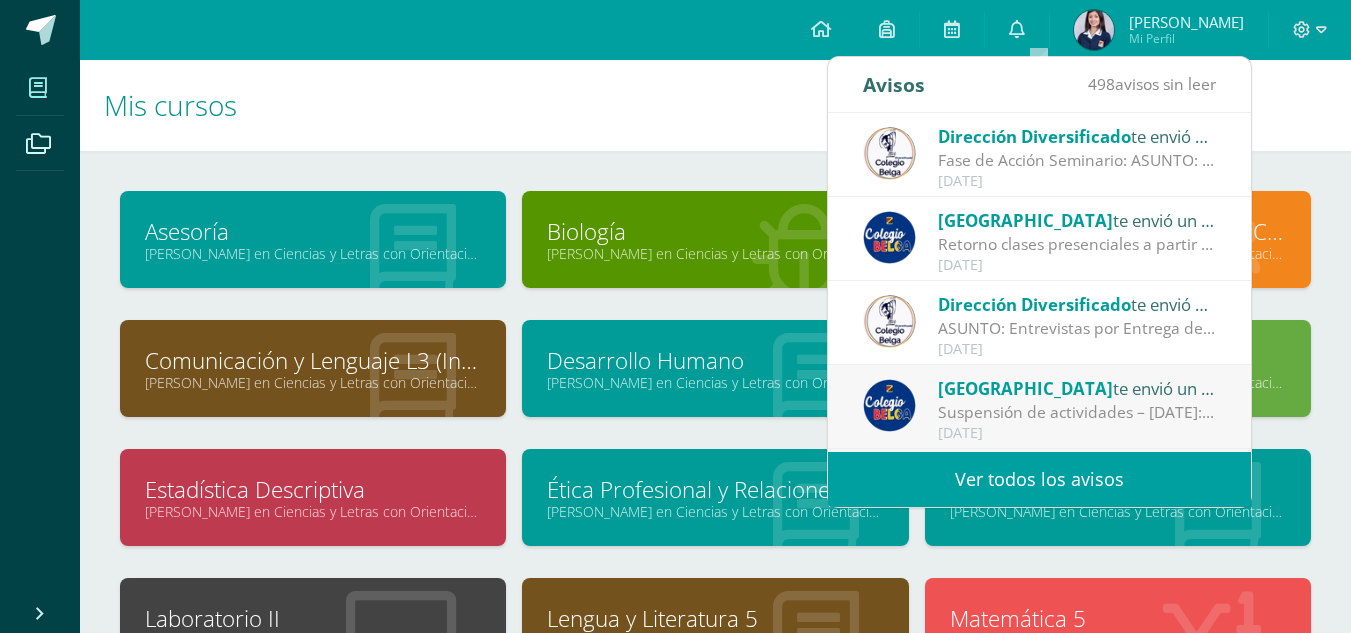 click on "[DATE]" at bounding box center [1077, 181] 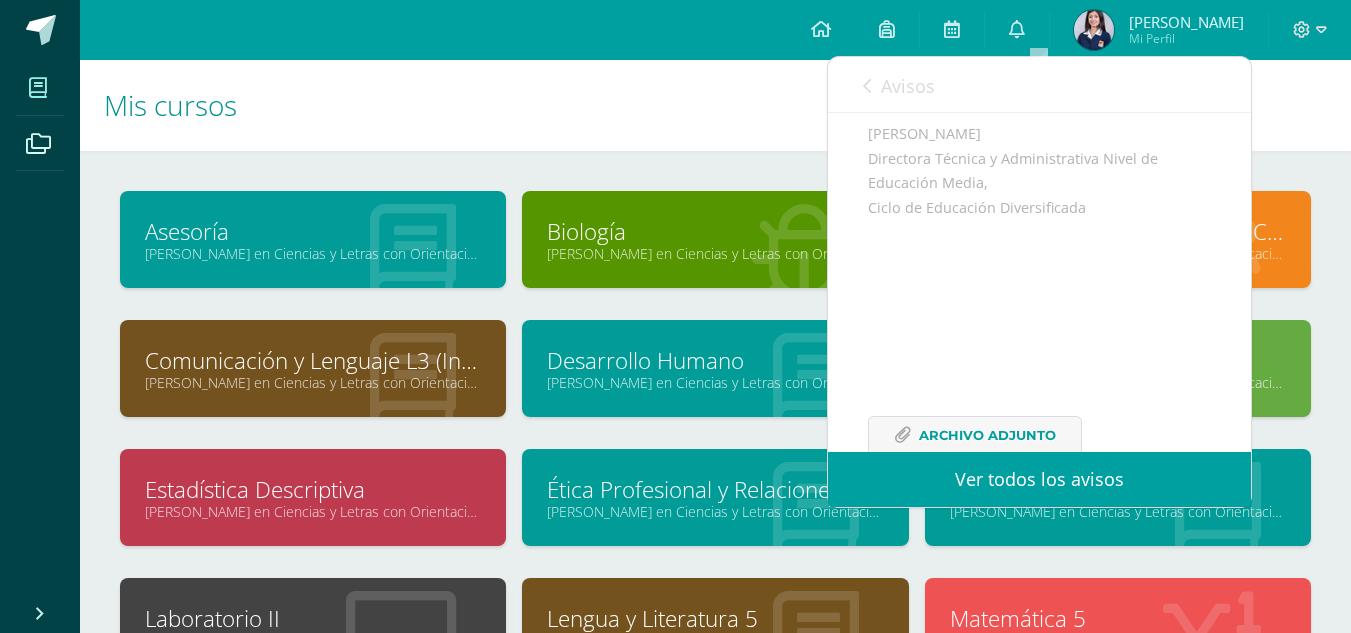scroll, scrollTop: 774, scrollLeft: 0, axis: vertical 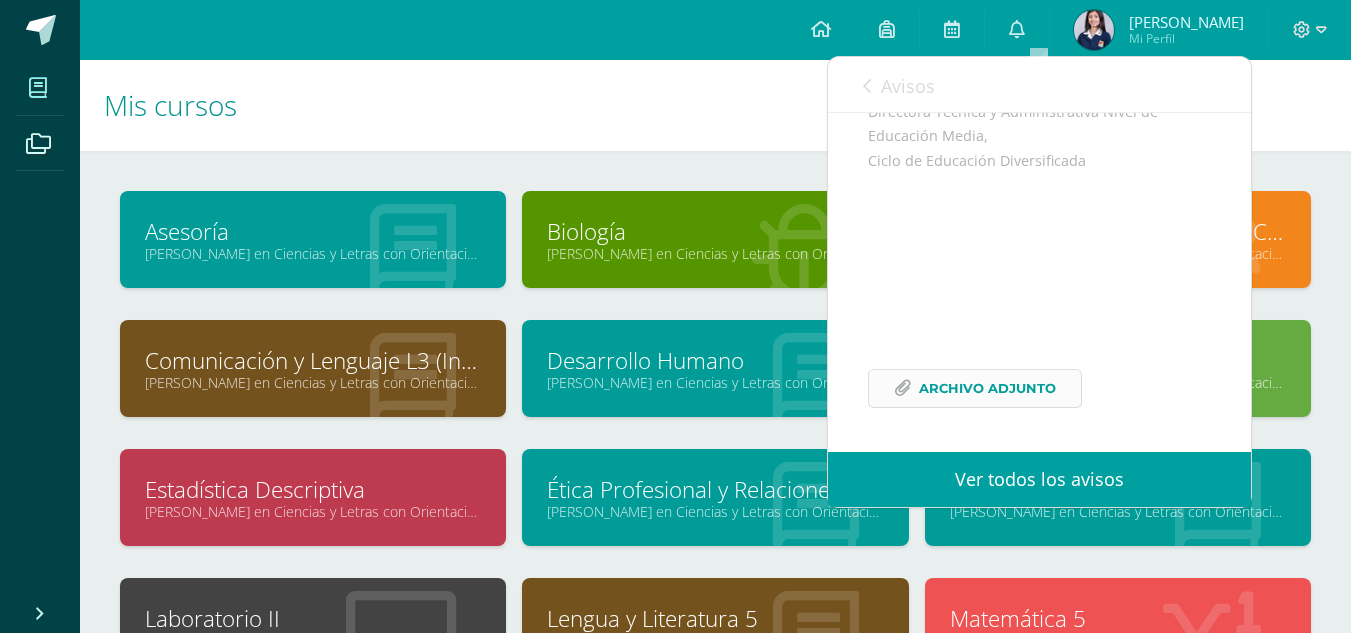 click on "Archivo Adjunto" at bounding box center (987, 388) 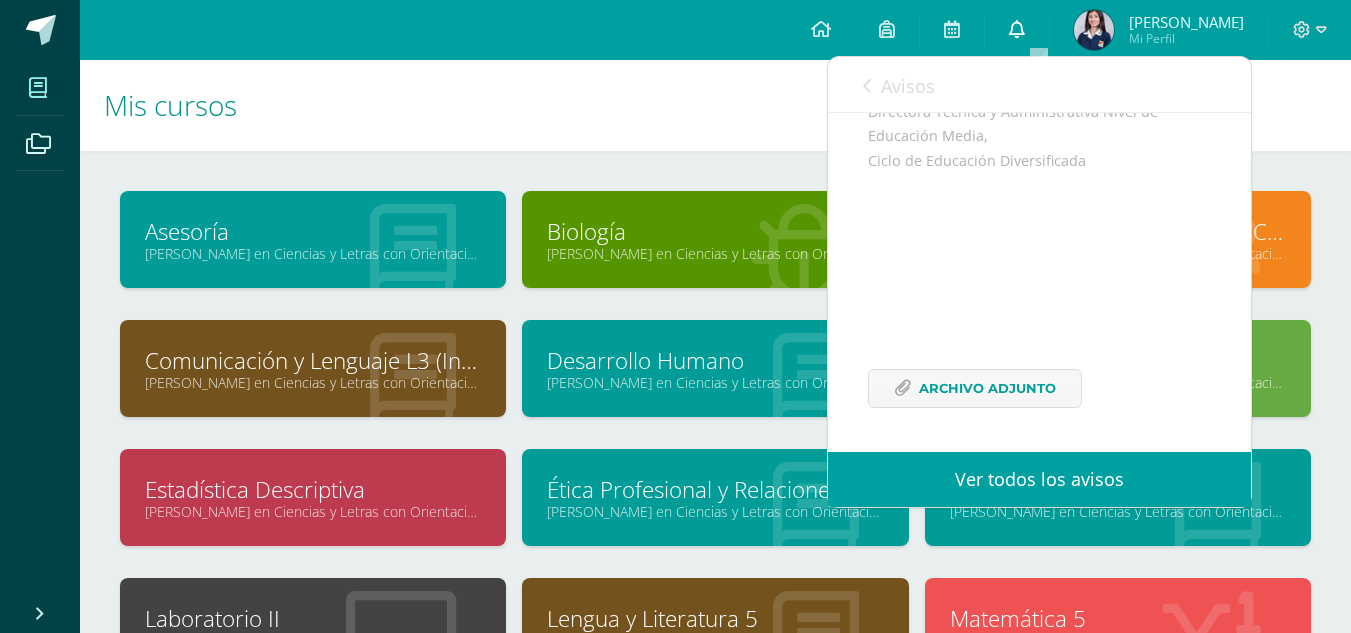 click at bounding box center [1017, 29] 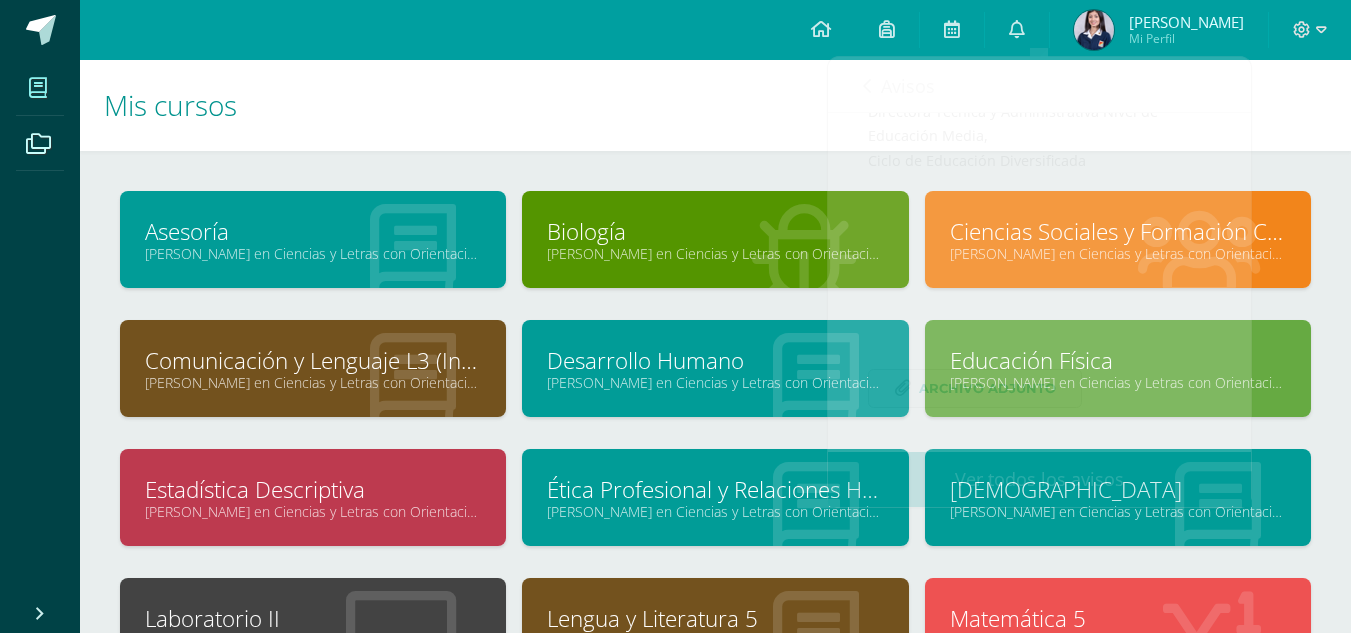 click on "Mis cursos" at bounding box center [715, 105] 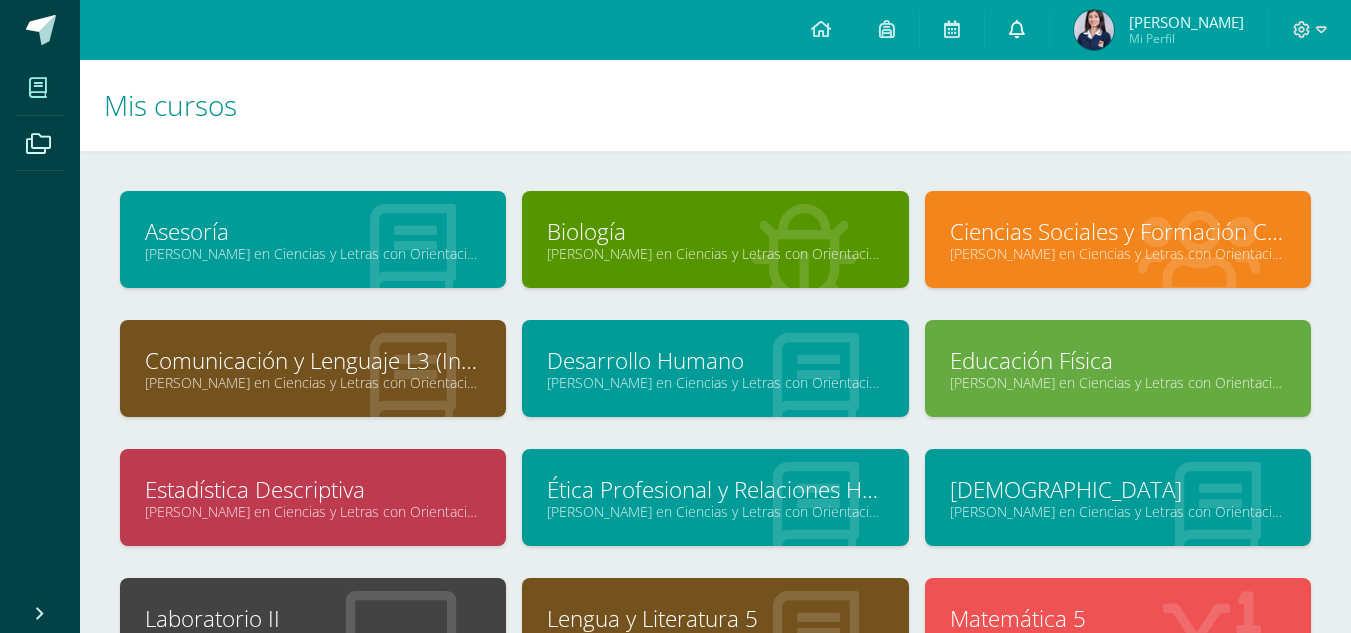 click at bounding box center [1017, 30] 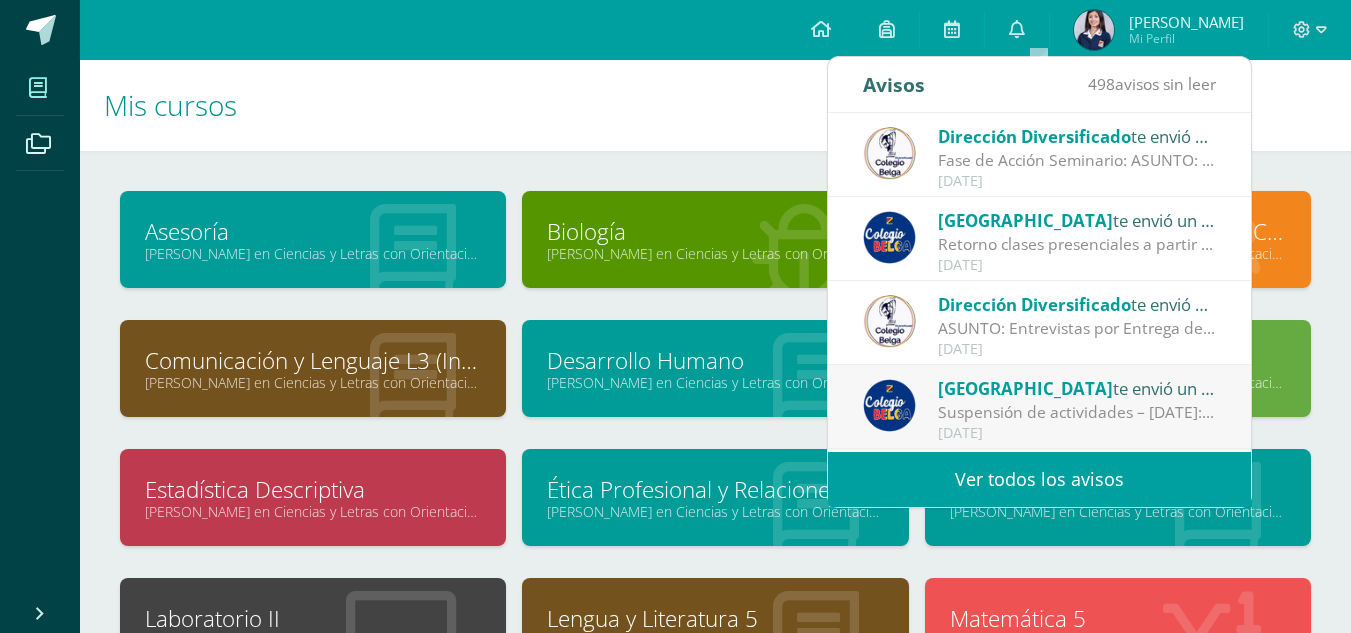 click on "Ver todos los avisos" at bounding box center [1039, 479] 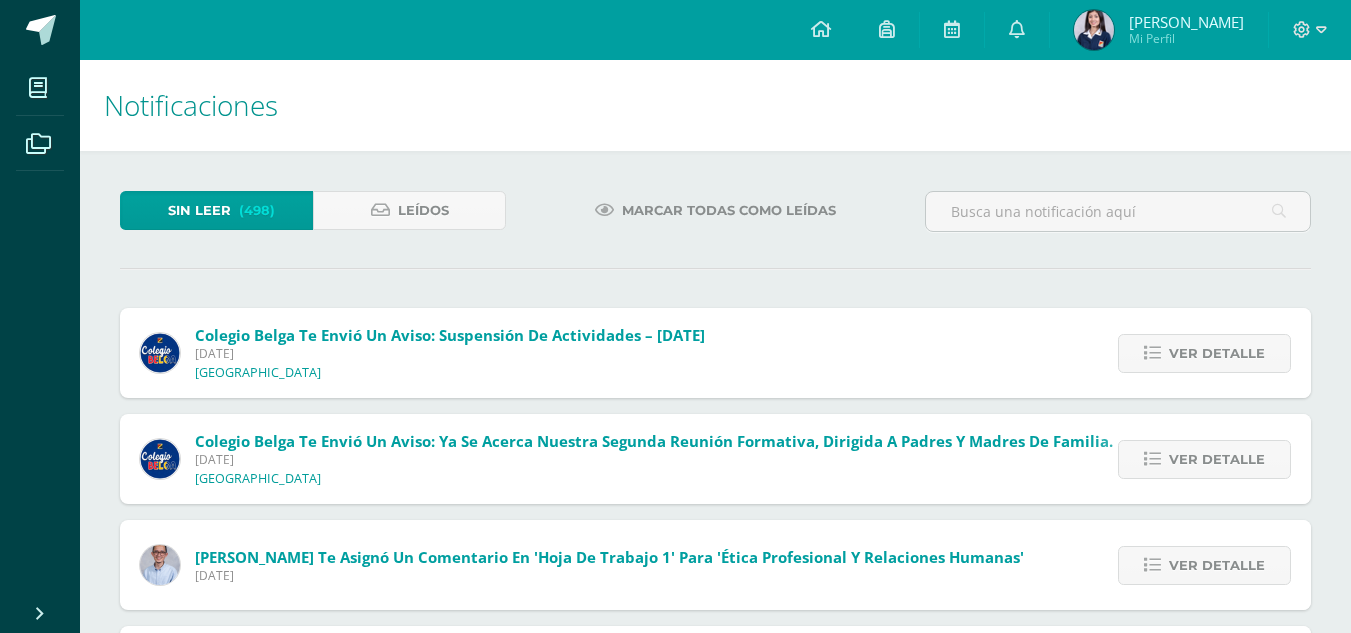 scroll, scrollTop: 0, scrollLeft: 0, axis: both 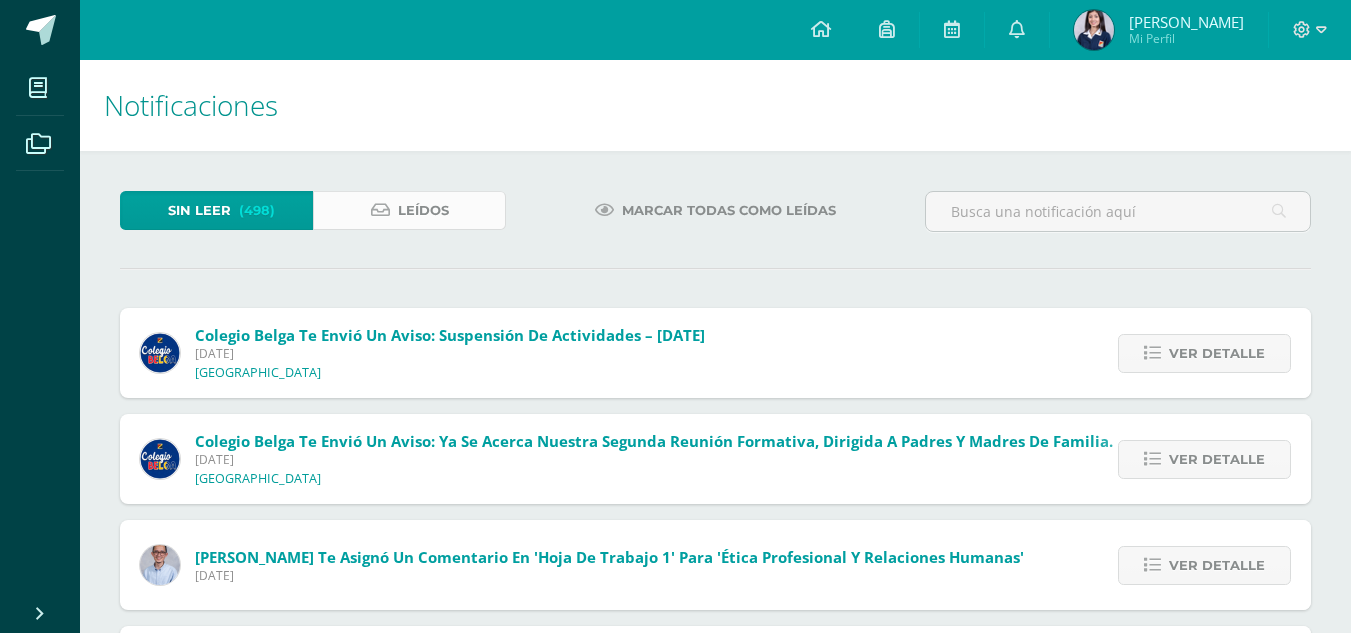 click on "Leídos" at bounding box center [409, 210] 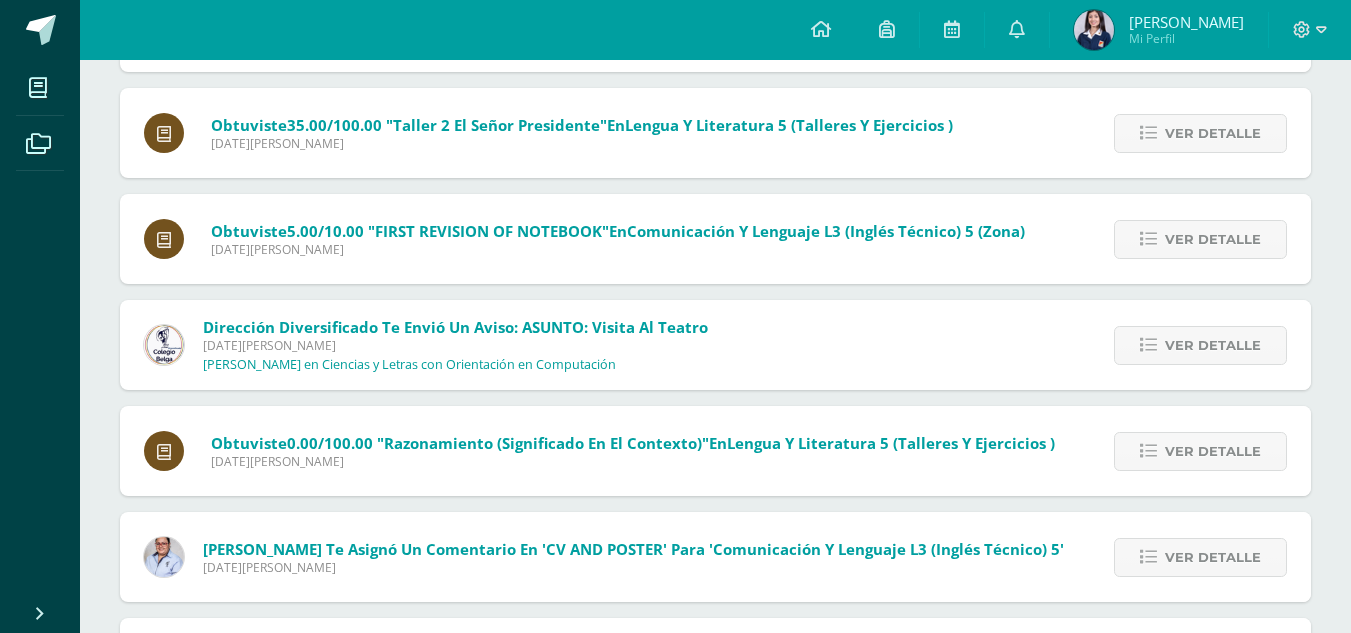 scroll, scrollTop: 1599, scrollLeft: 0, axis: vertical 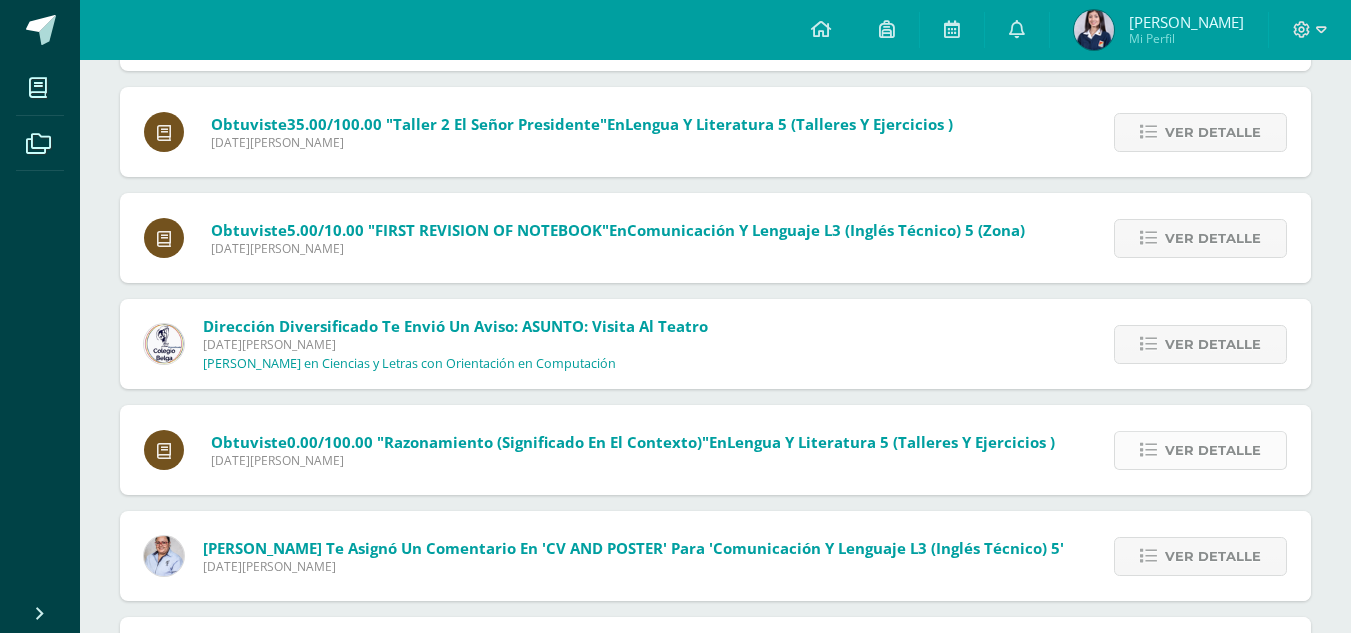 click on "Ver detalle" at bounding box center [1213, 450] 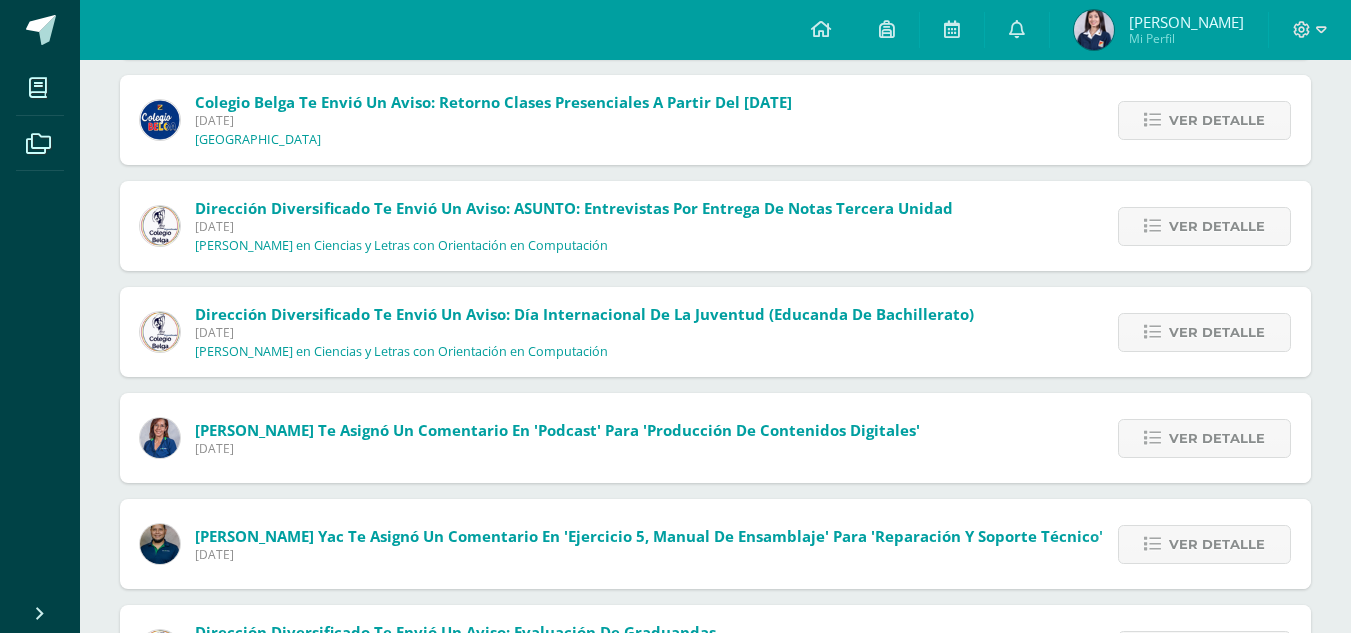 scroll, scrollTop: 327, scrollLeft: 0, axis: vertical 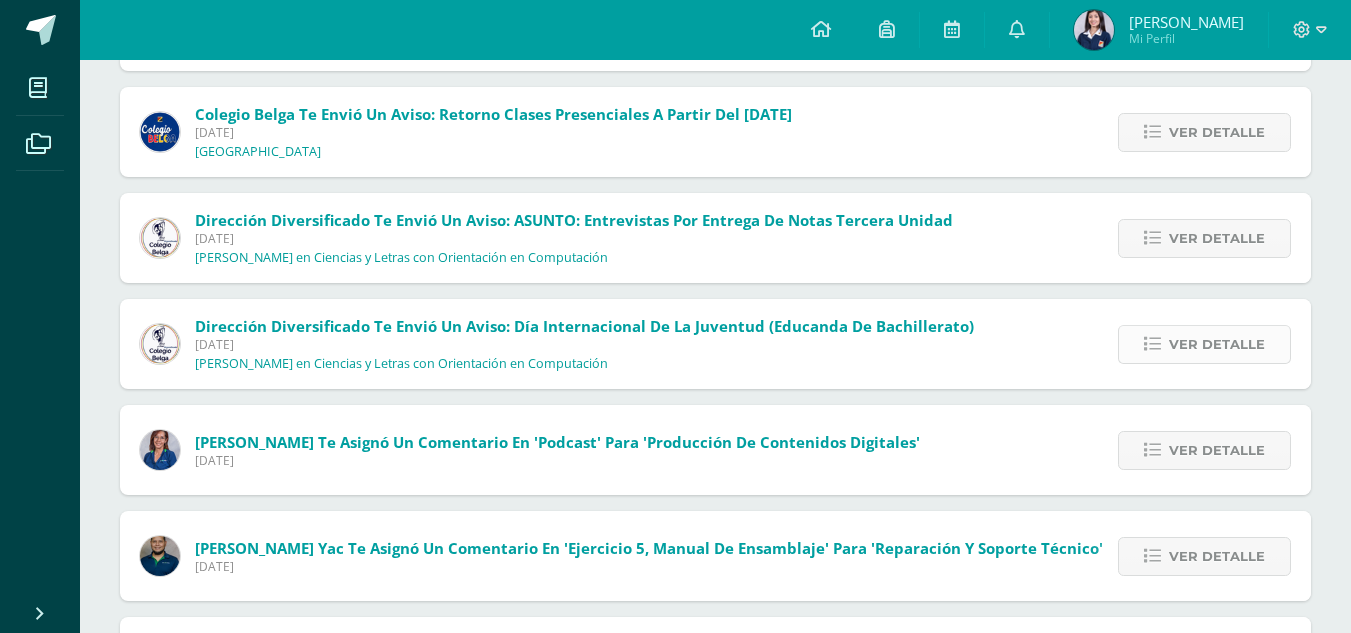 click on "Ver detalle" at bounding box center [1204, 344] 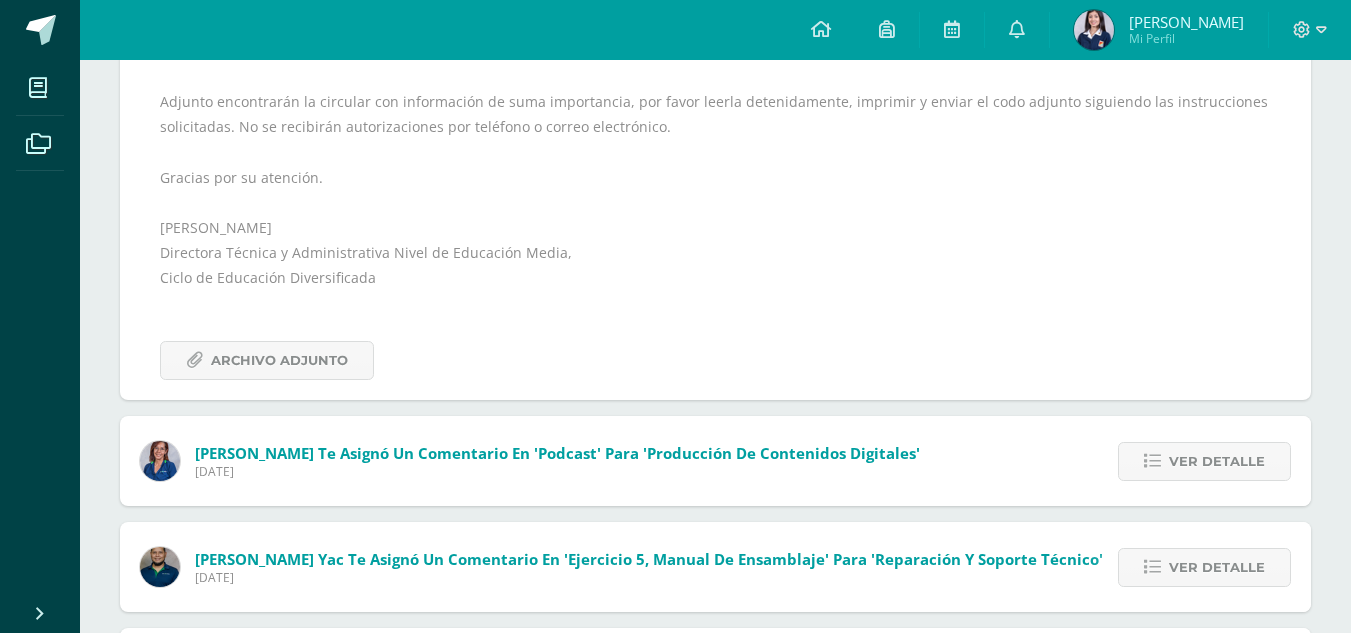 scroll, scrollTop: 876, scrollLeft: 0, axis: vertical 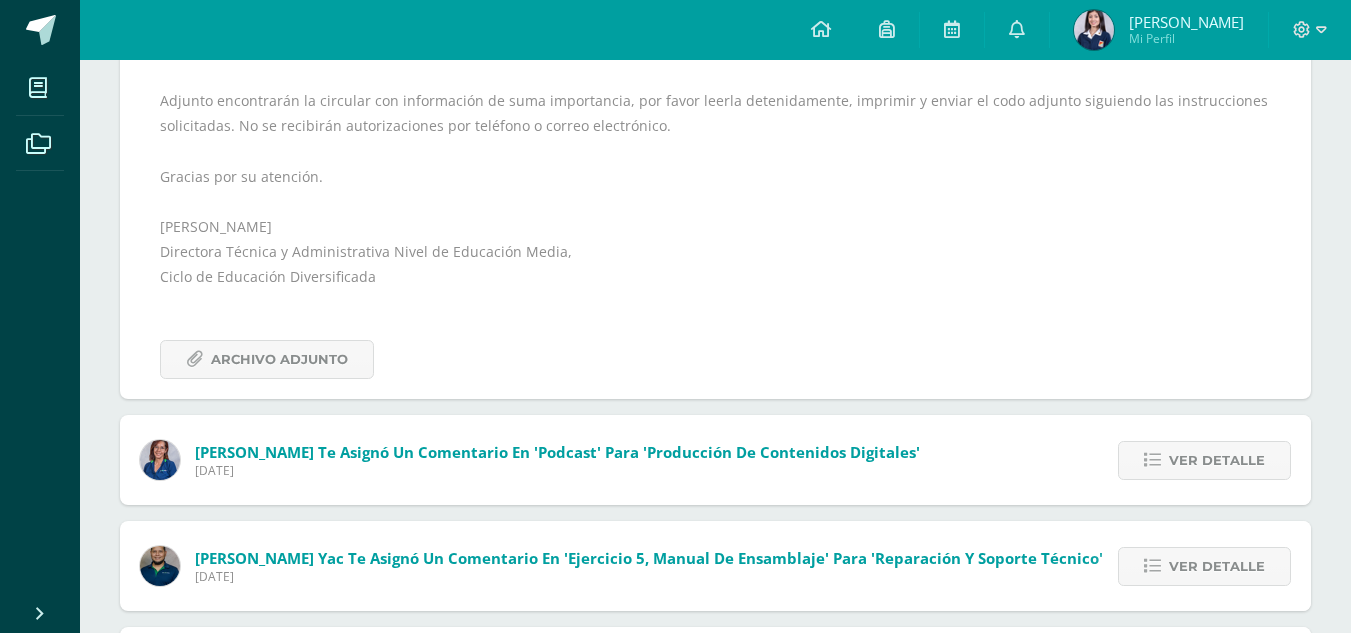 click on "ASUNTO:  Día Internacional de la Juventud (Educanda de Bachillerato) Estimados Padres de familia:   Bendiciones para sus actividades. En esta oportunidad me dirijo a ustedes para informarles que el [DATE][PERSON_NAME], las educandas de Diversificado tendrán una actividad recreativa en IRTRA MUNDO PETAPA con motivo de la celebración del día Internacional de la Juventud.  Adjunto encontrarán la circular con información de suma importancia, por favor leerla detenidamente, imprimir y enviar el codo adjunto siguiendo las instrucciones solicitadas.  No se recibirán autorizaciones por teléfono o correo electrónico.   Gracias por su atención. [PERSON_NAME] Directora Técnica y Administrativa Nivel de Educación Media, Ciclo de Educación Diversificada Archivo Adjunto" at bounding box center (715, 120) 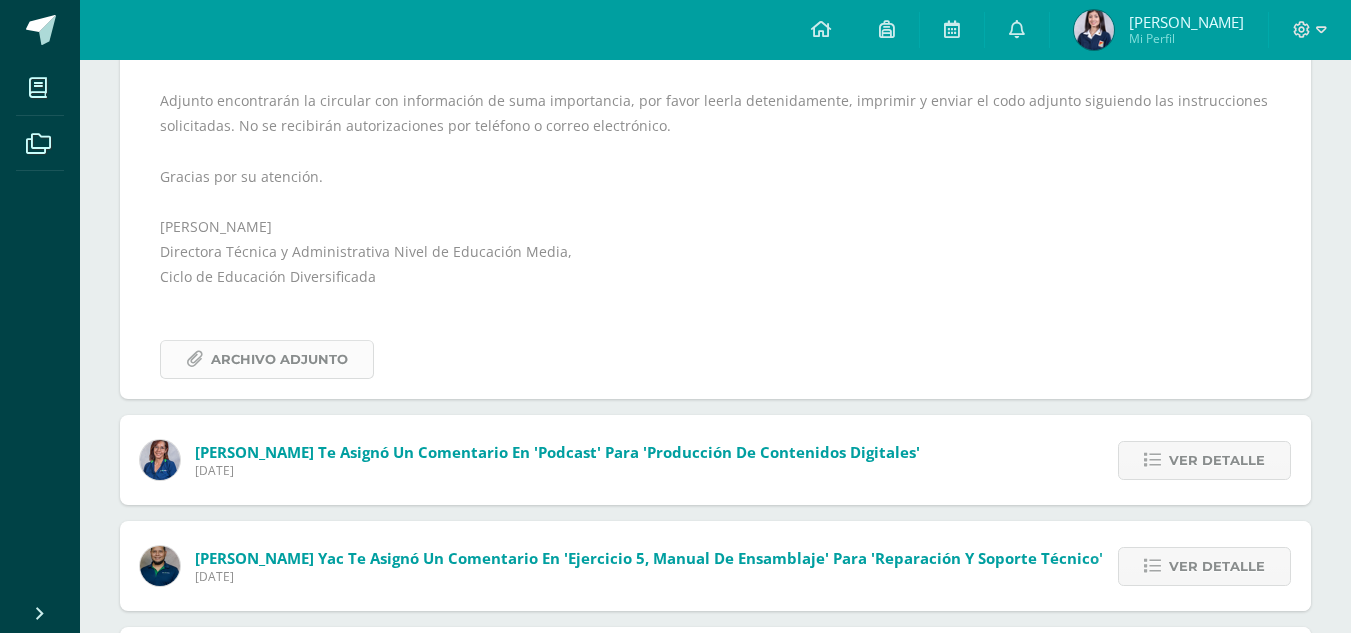 click on "Archivo Adjunto" at bounding box center (279, 359) 